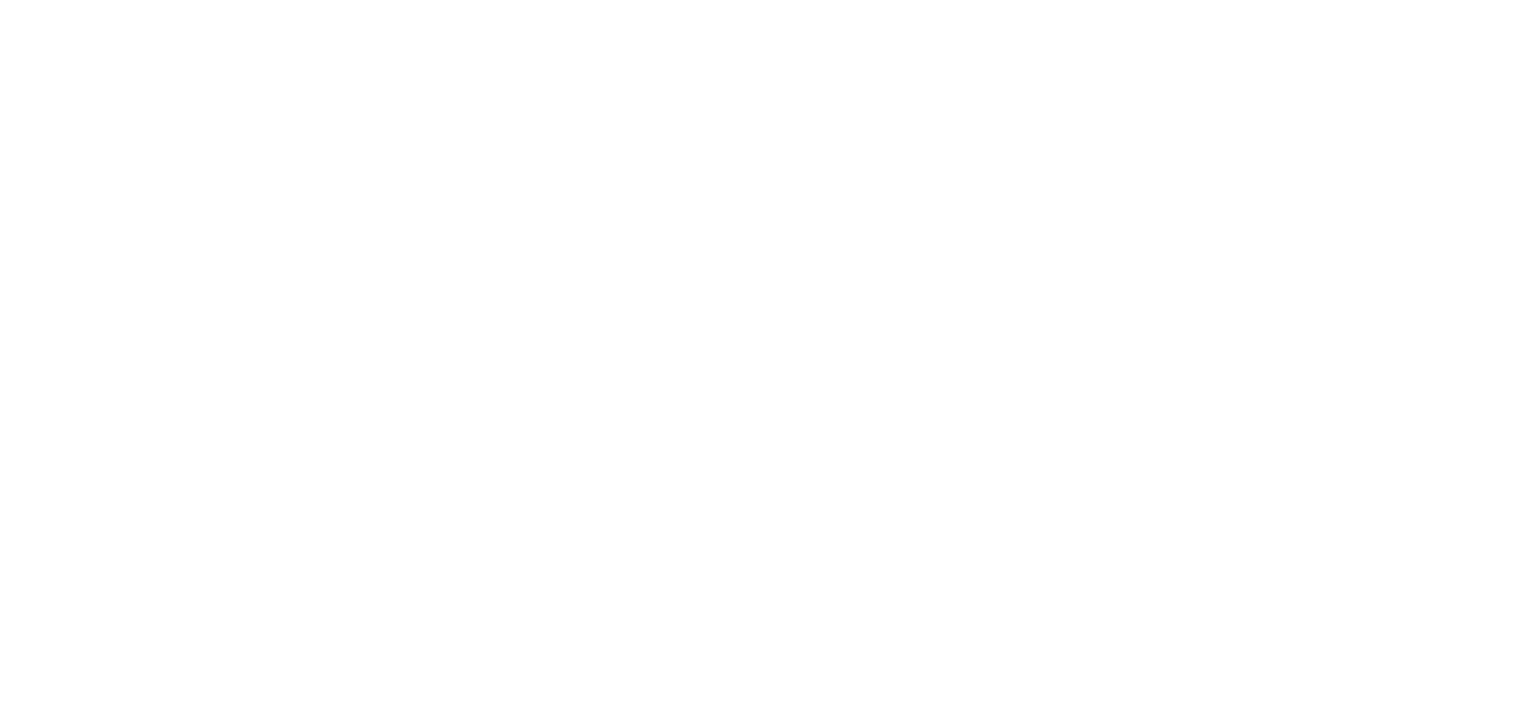 scroll, scrollTop: 0, scrollLeft: 0, axis: both 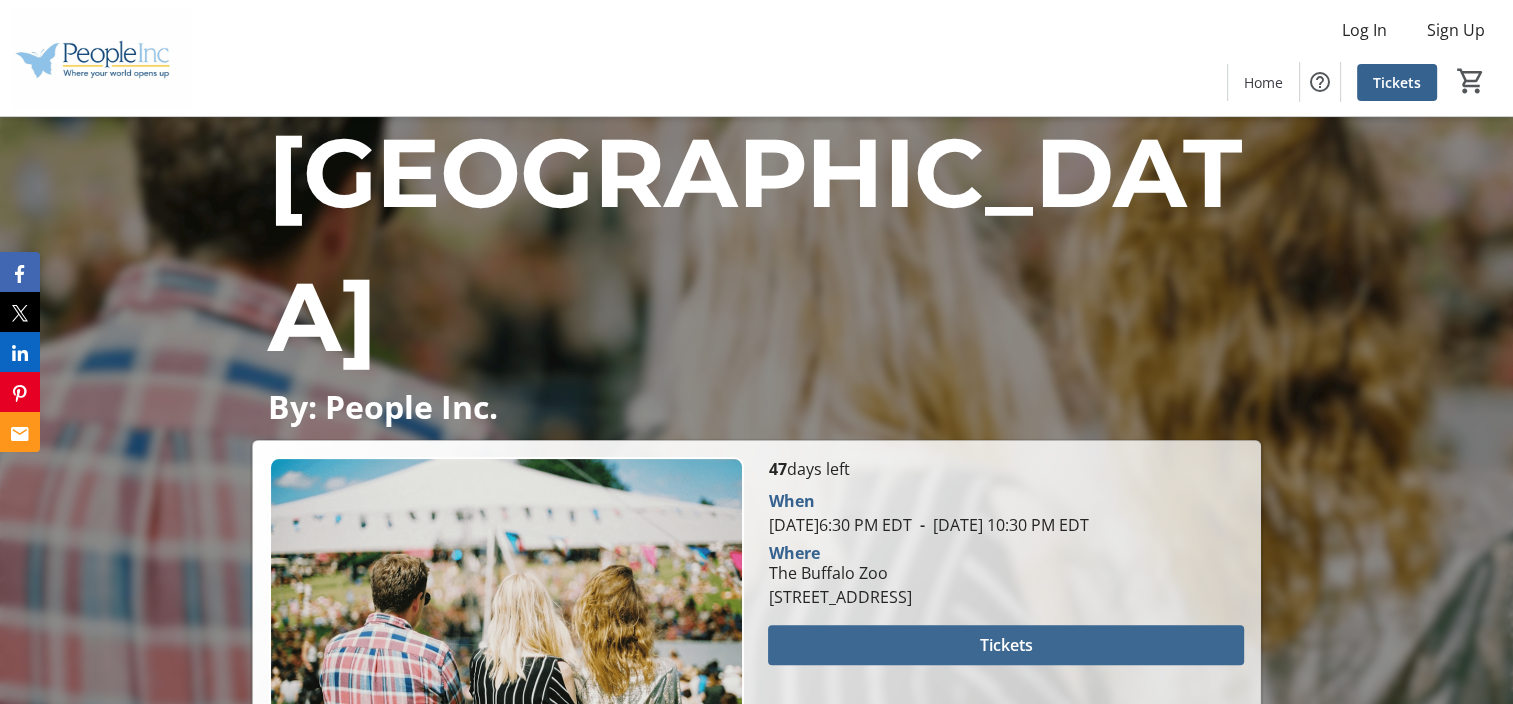 click at bounding box center [1005, 645] 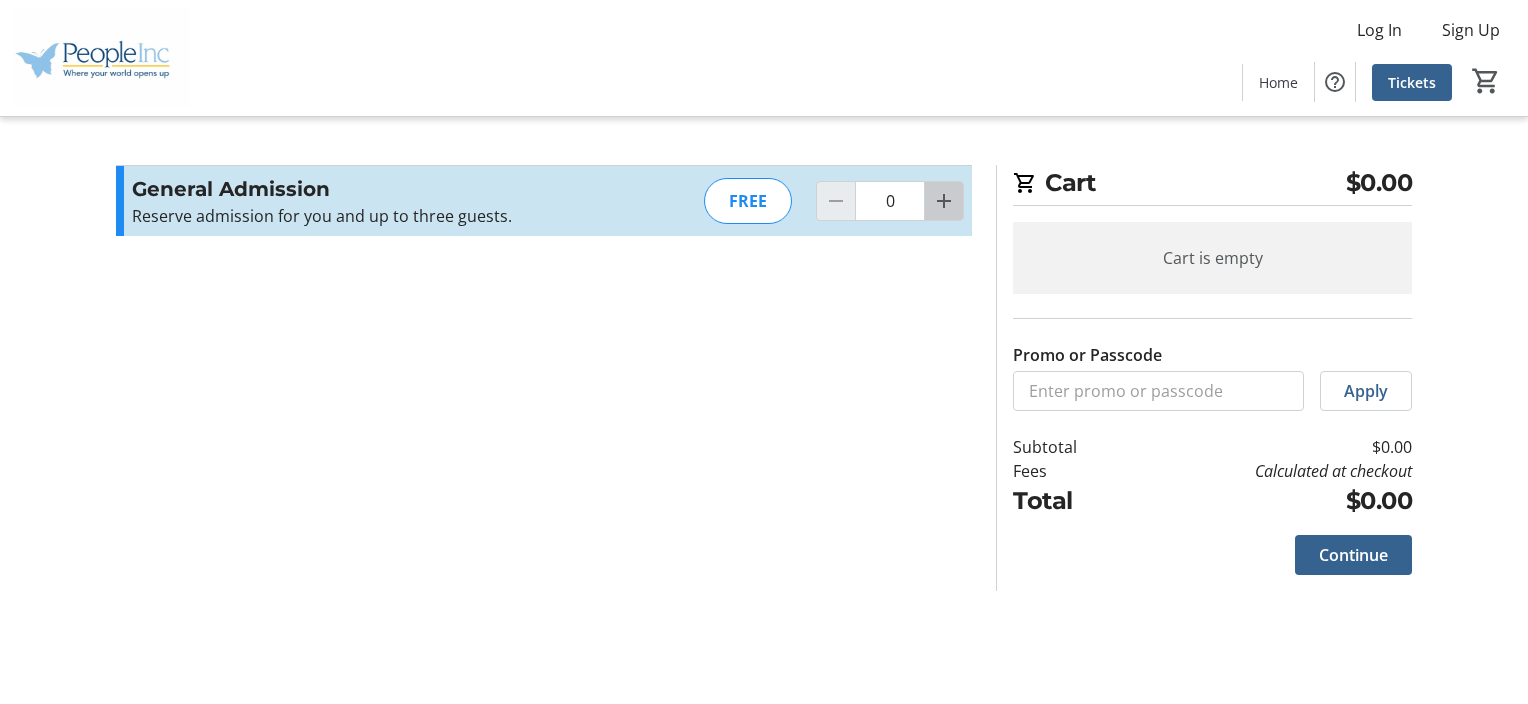 click 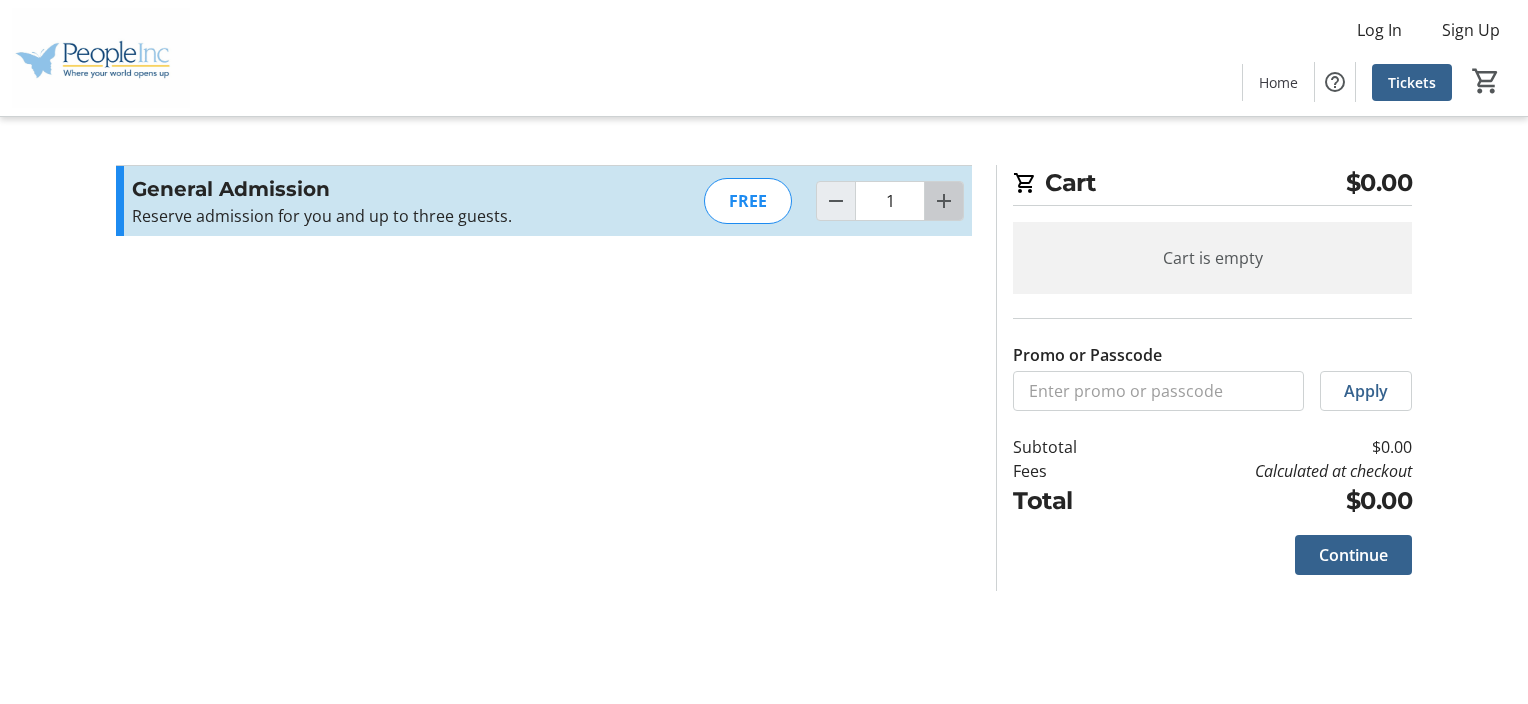 click 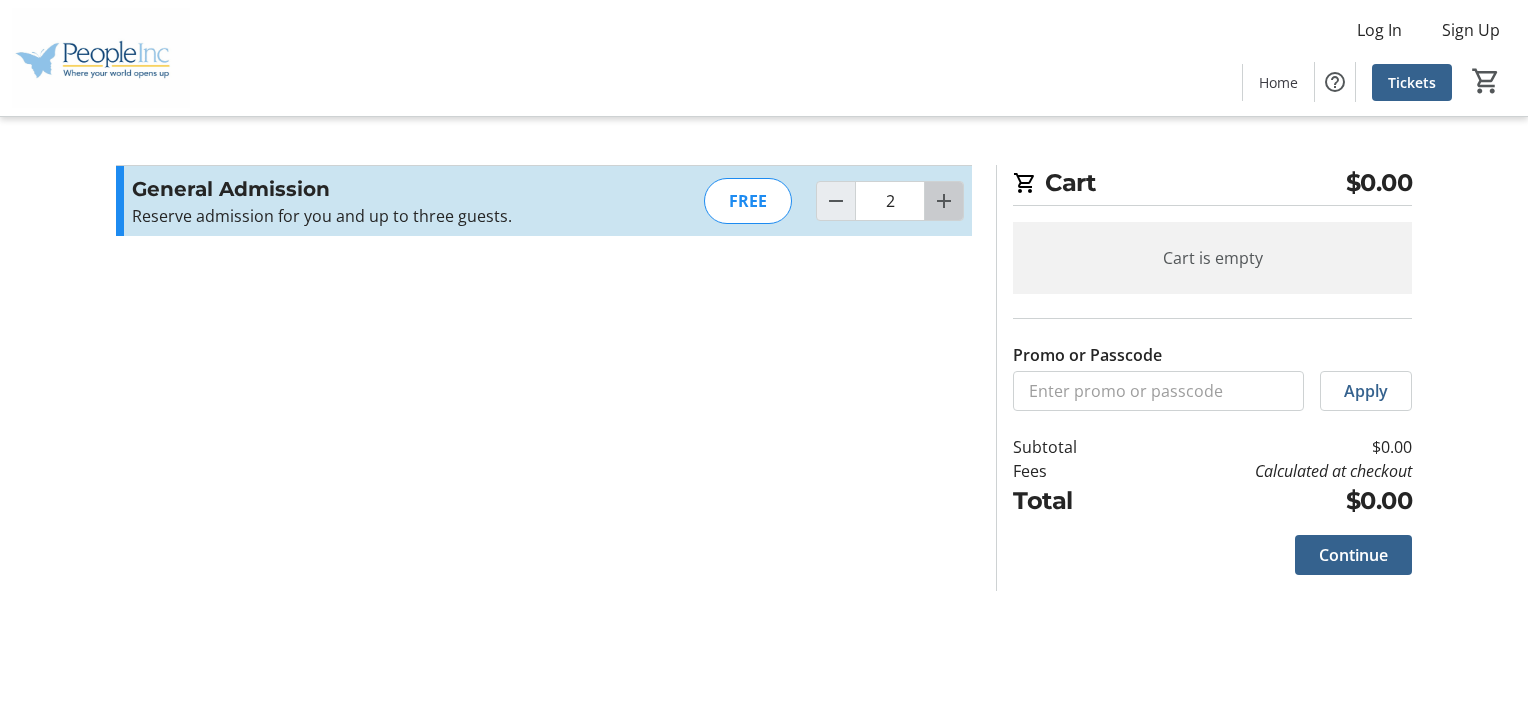 click 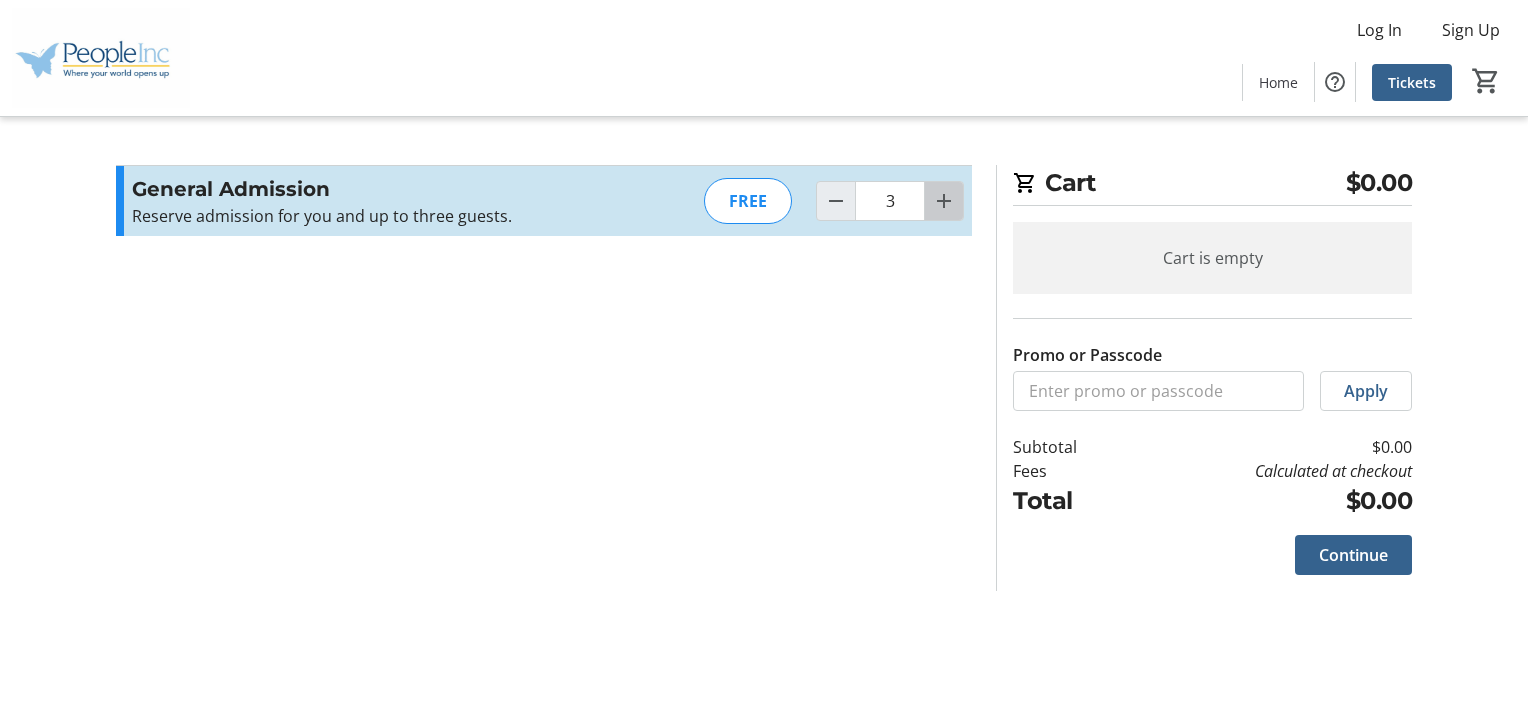 click 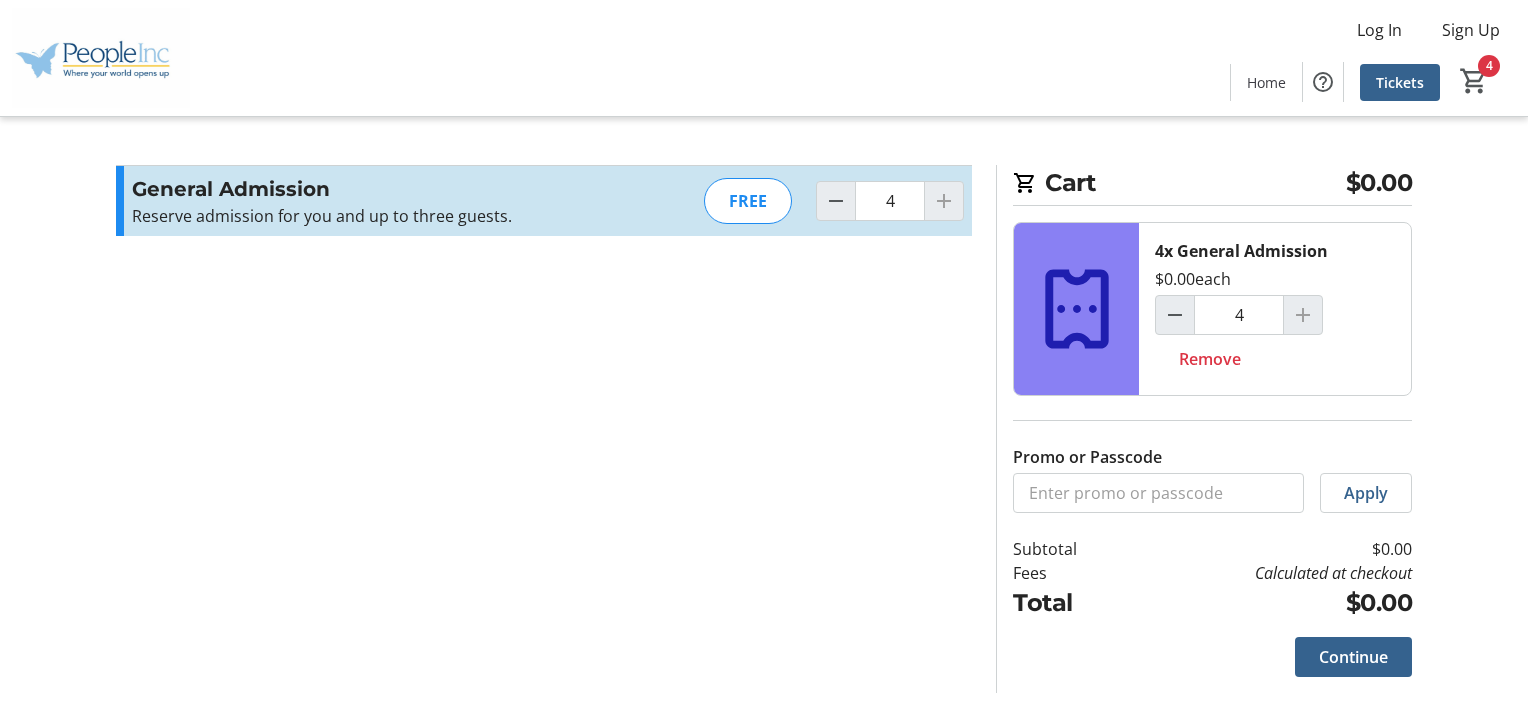 click on "Promo or Passcode  Apply  General Admission Reserve admission for you and up to three guests.  Read more  Reserve admission for you and up to three guests.  FREE  4" 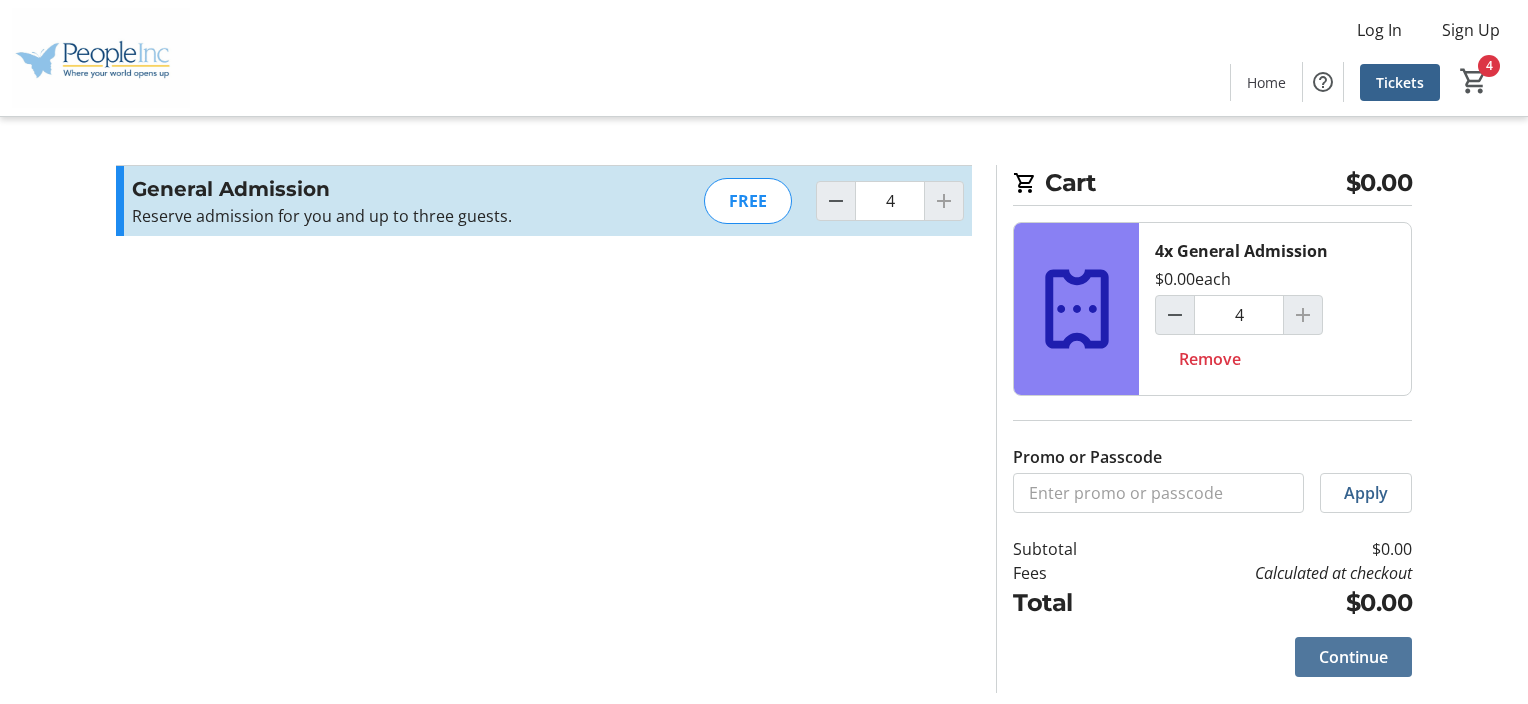click on "Continue" 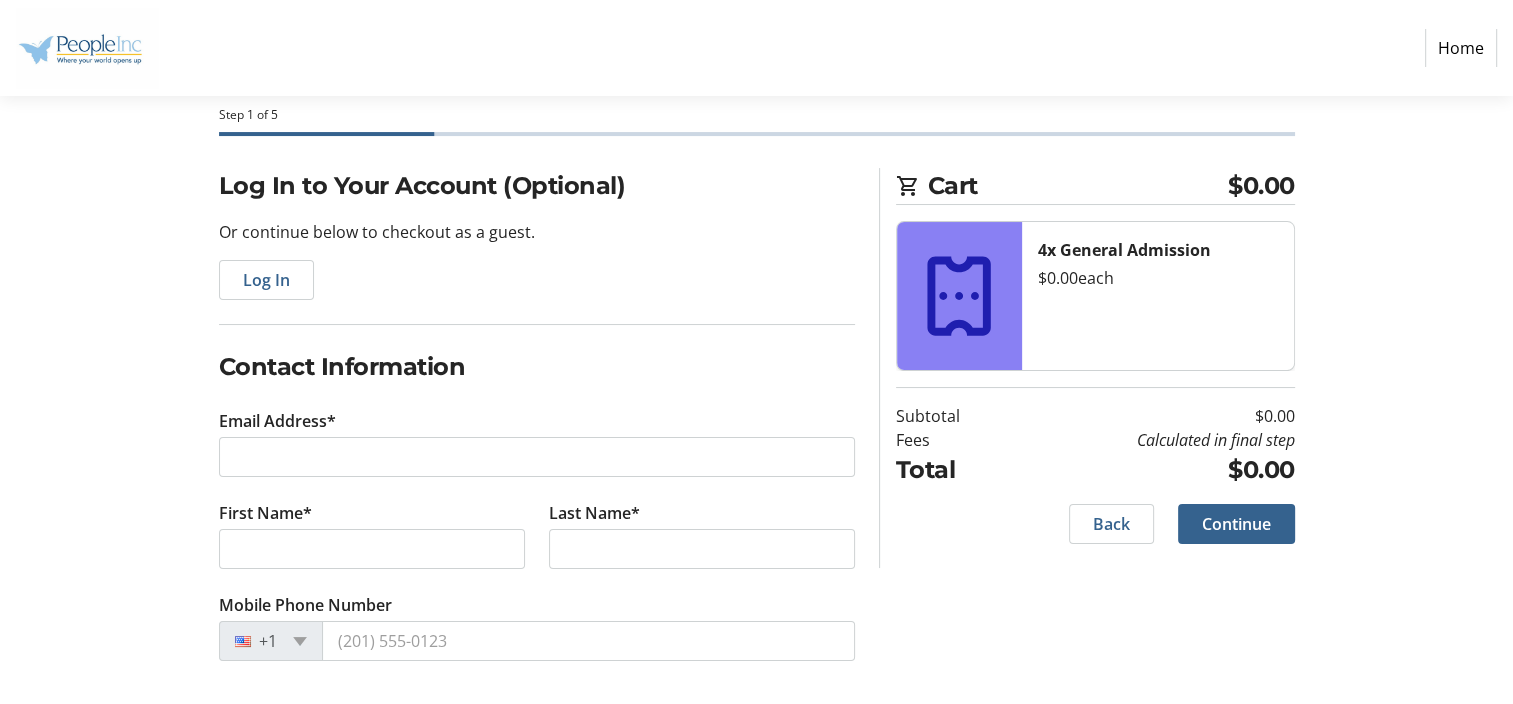 scroll, scrollTop: 97, scrollLeft: 0, axis: vertical 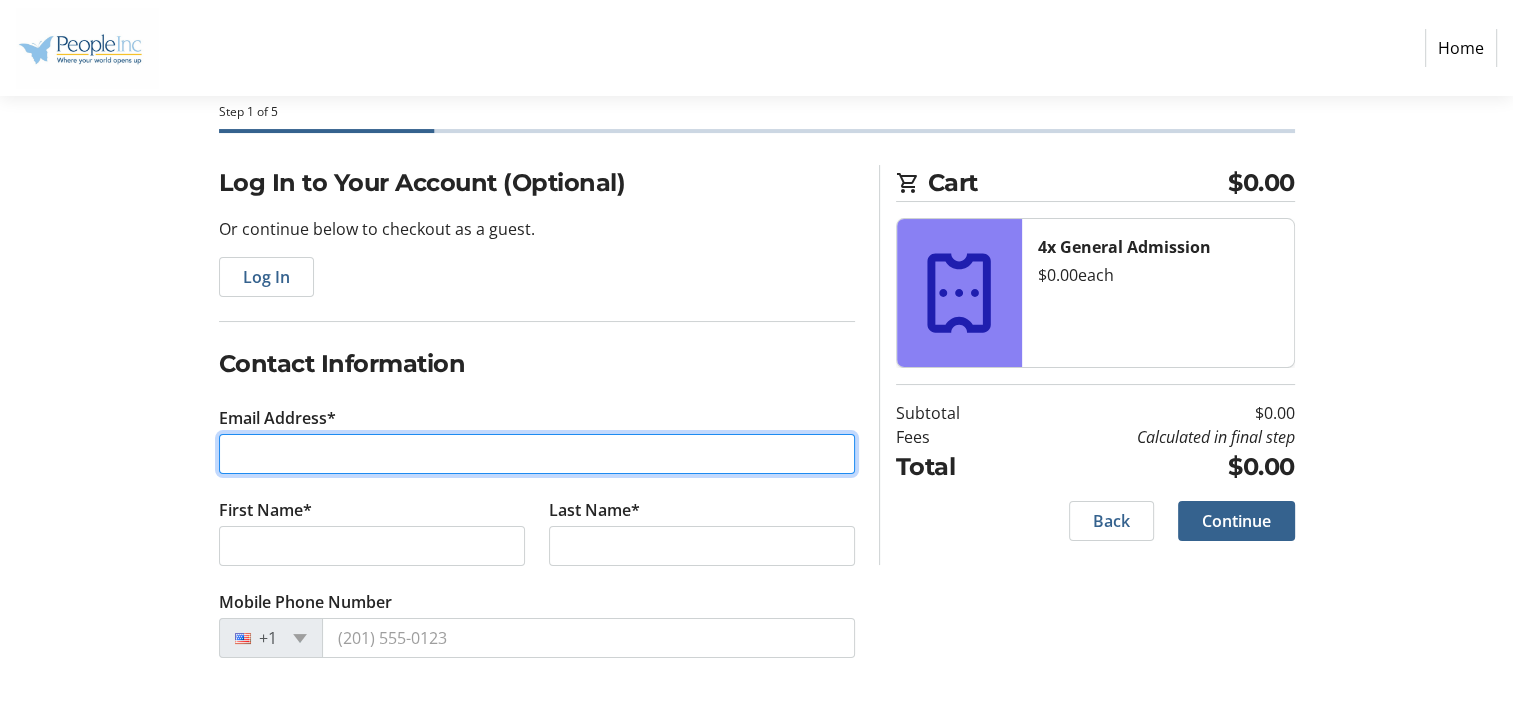 click on "Email Address*" at bounding box center [537, 454] 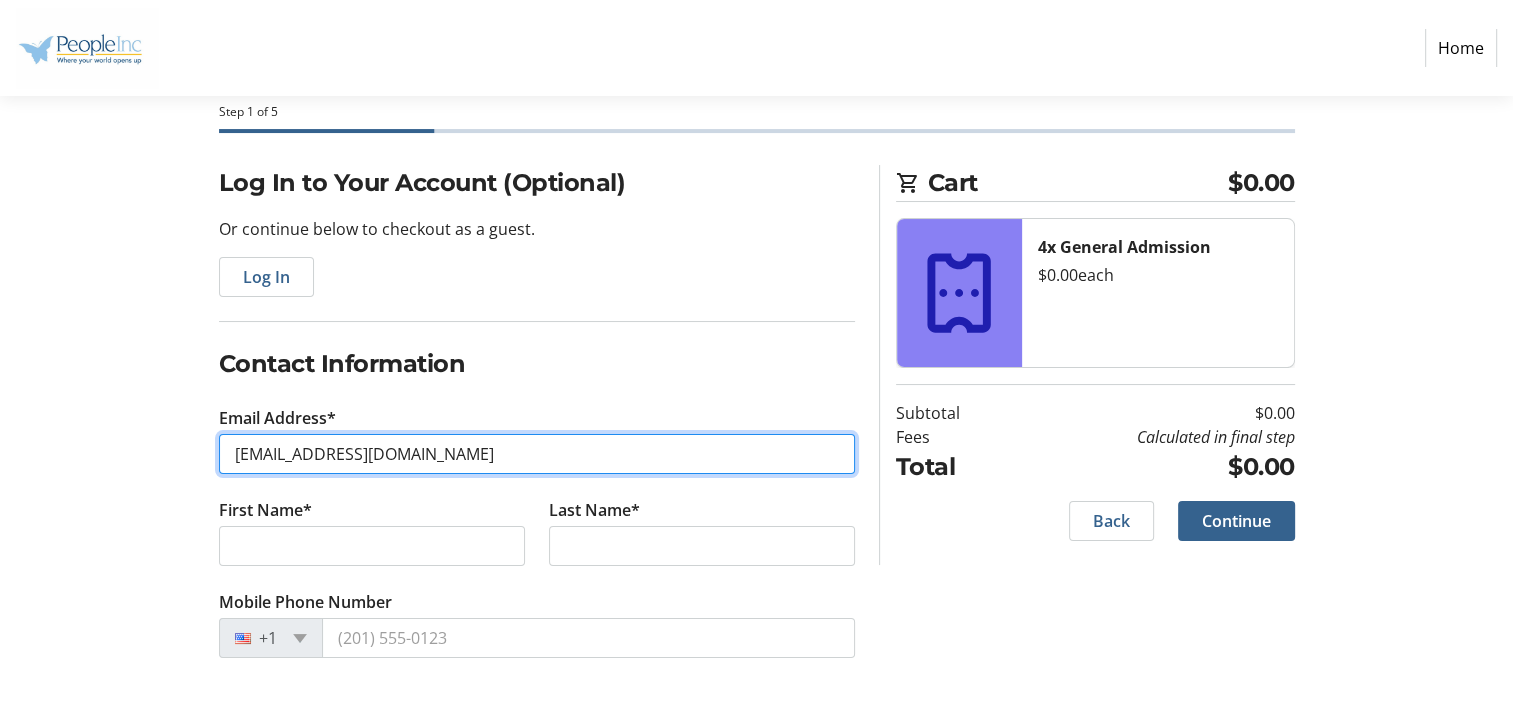 type on "[EMAIL_ADDRESS][DOMAIN_NAME]" 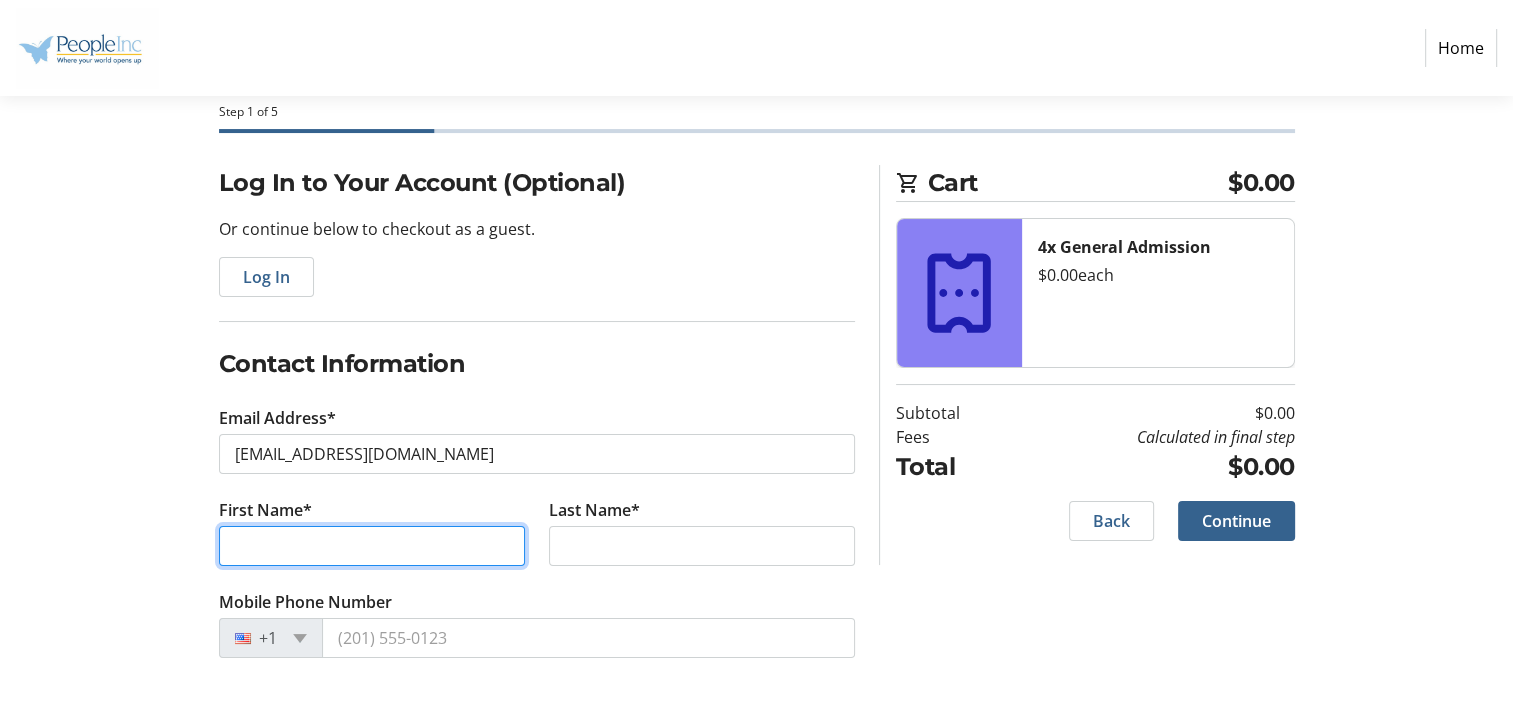 click on "First Name*" at bounding box center (372, 546) 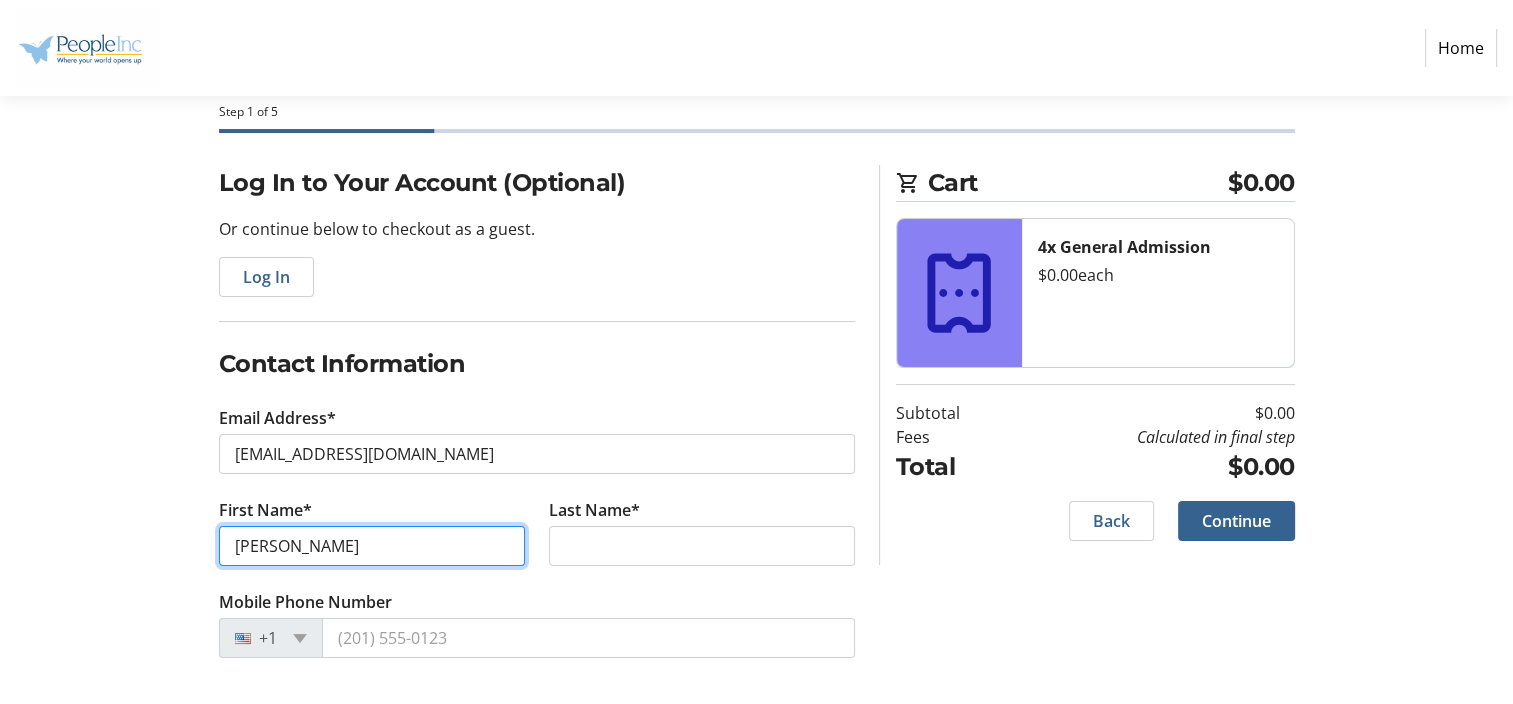 type on "[PERSON_NAME]" 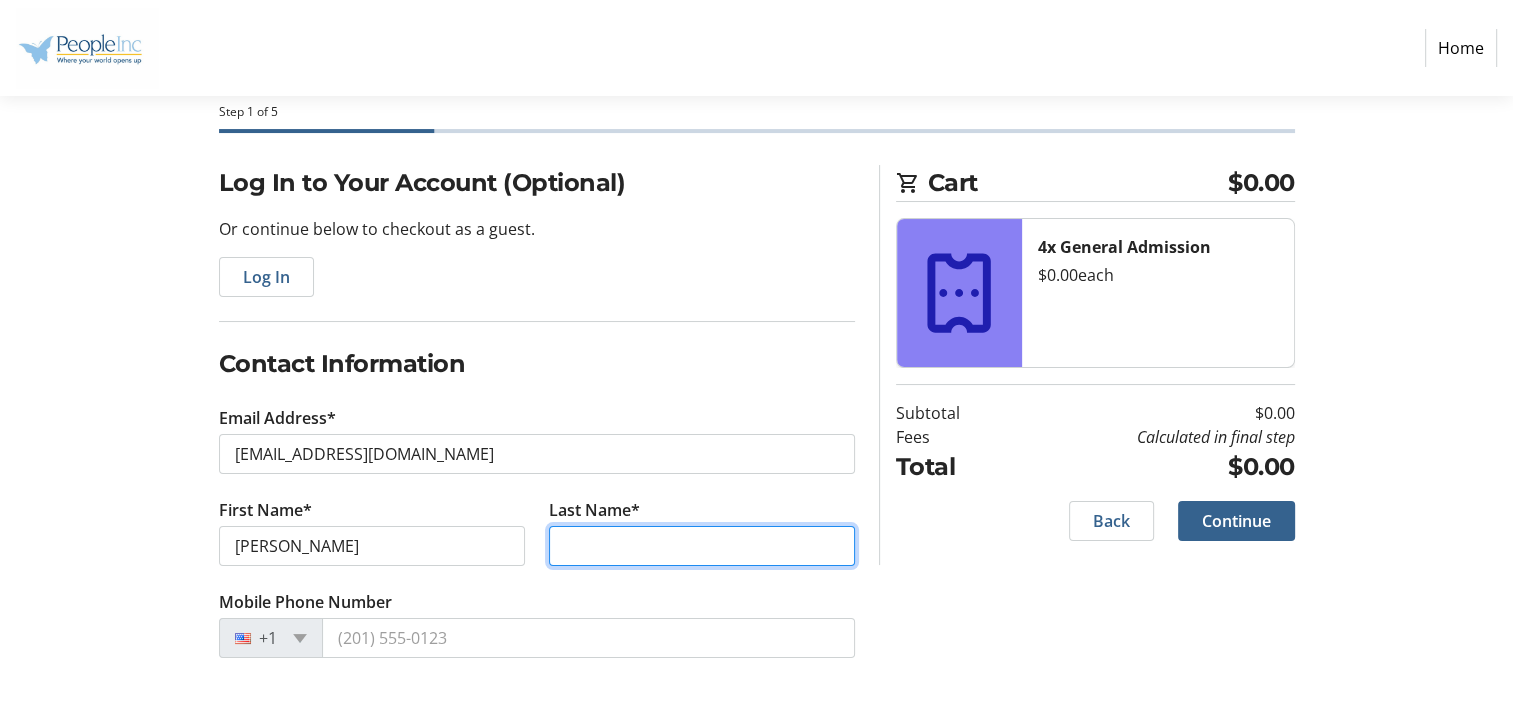 click on "Last Name*" at bounding box center [702, 546] 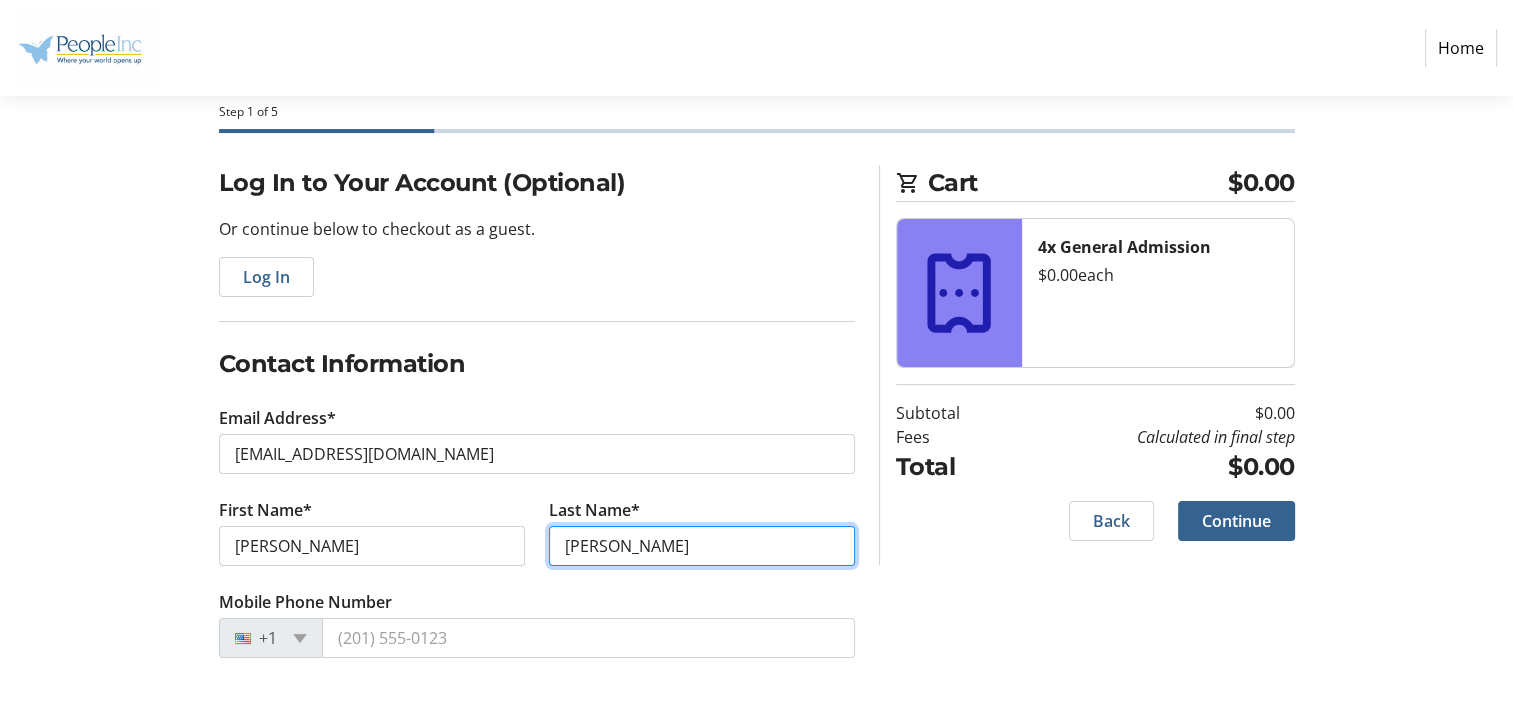 type on "[PERSON_NAME]" 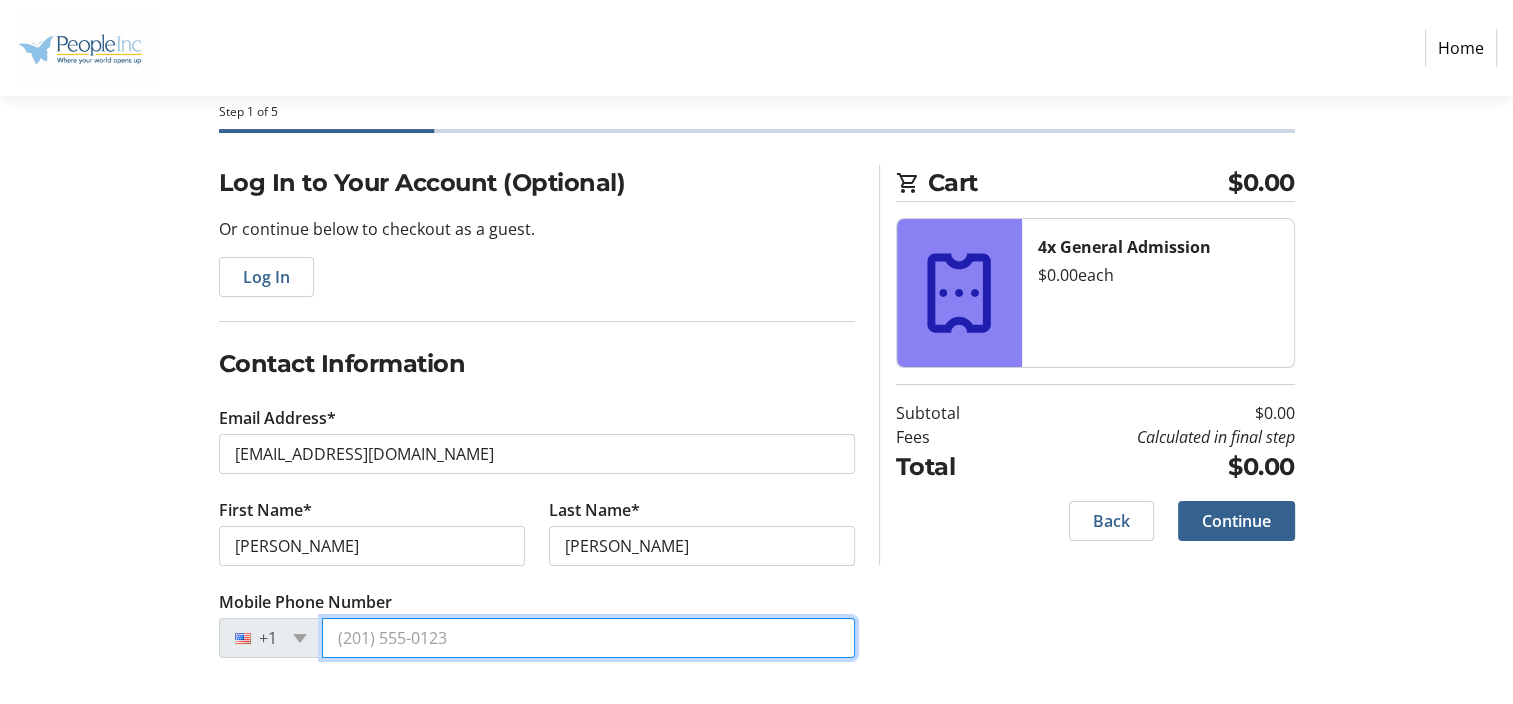 click on "Mobile Phone Number" at bounding box center (588, 638) 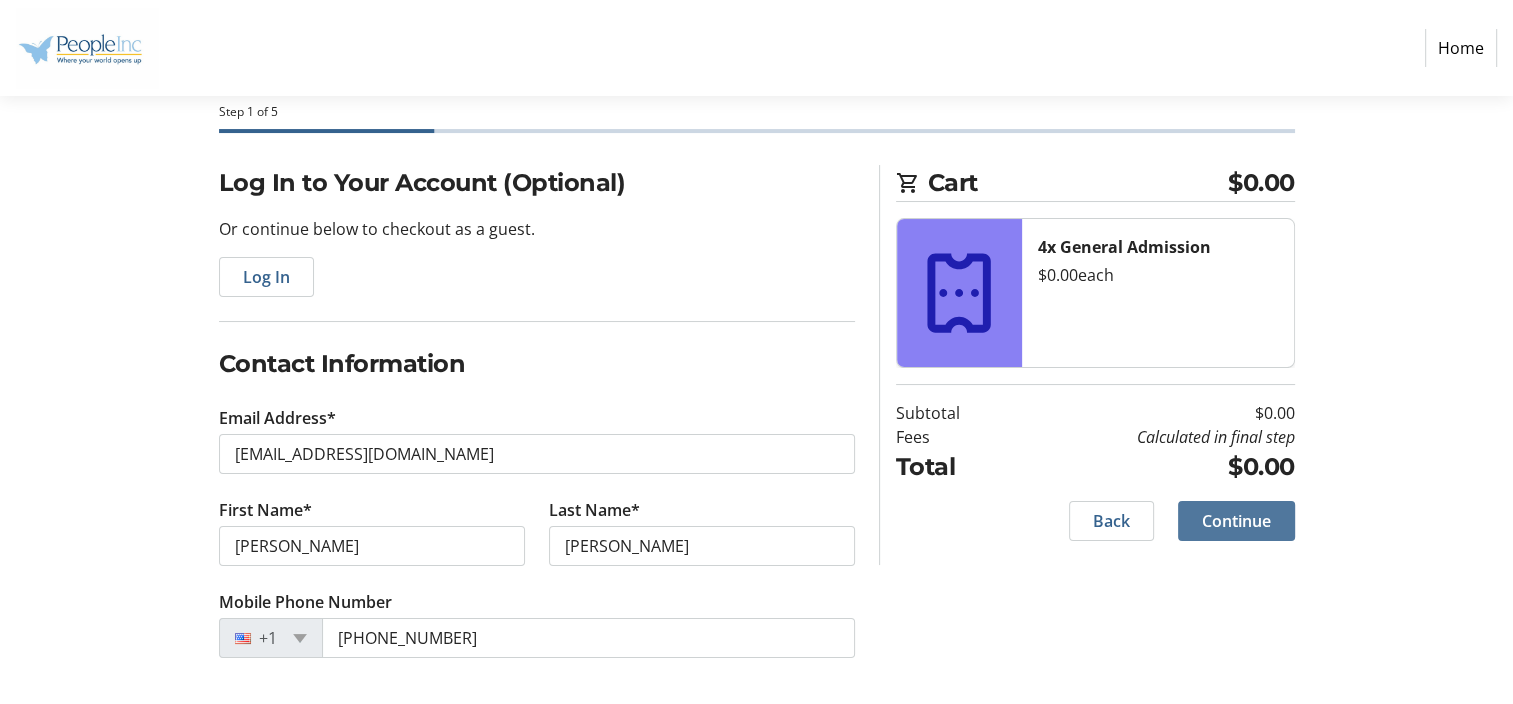 click on "Continue" 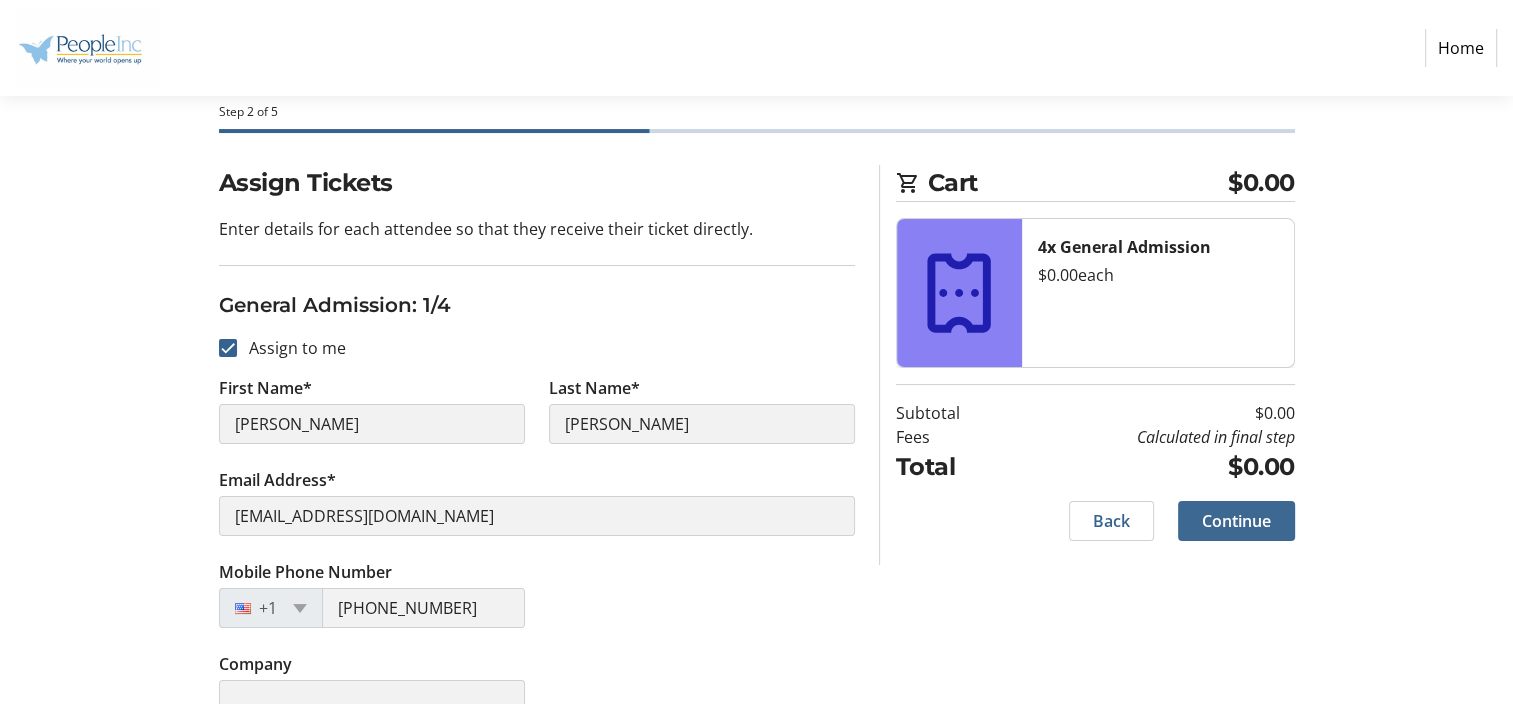 scroll, scrollTop: 0, scrollLeft: 0, axis: both 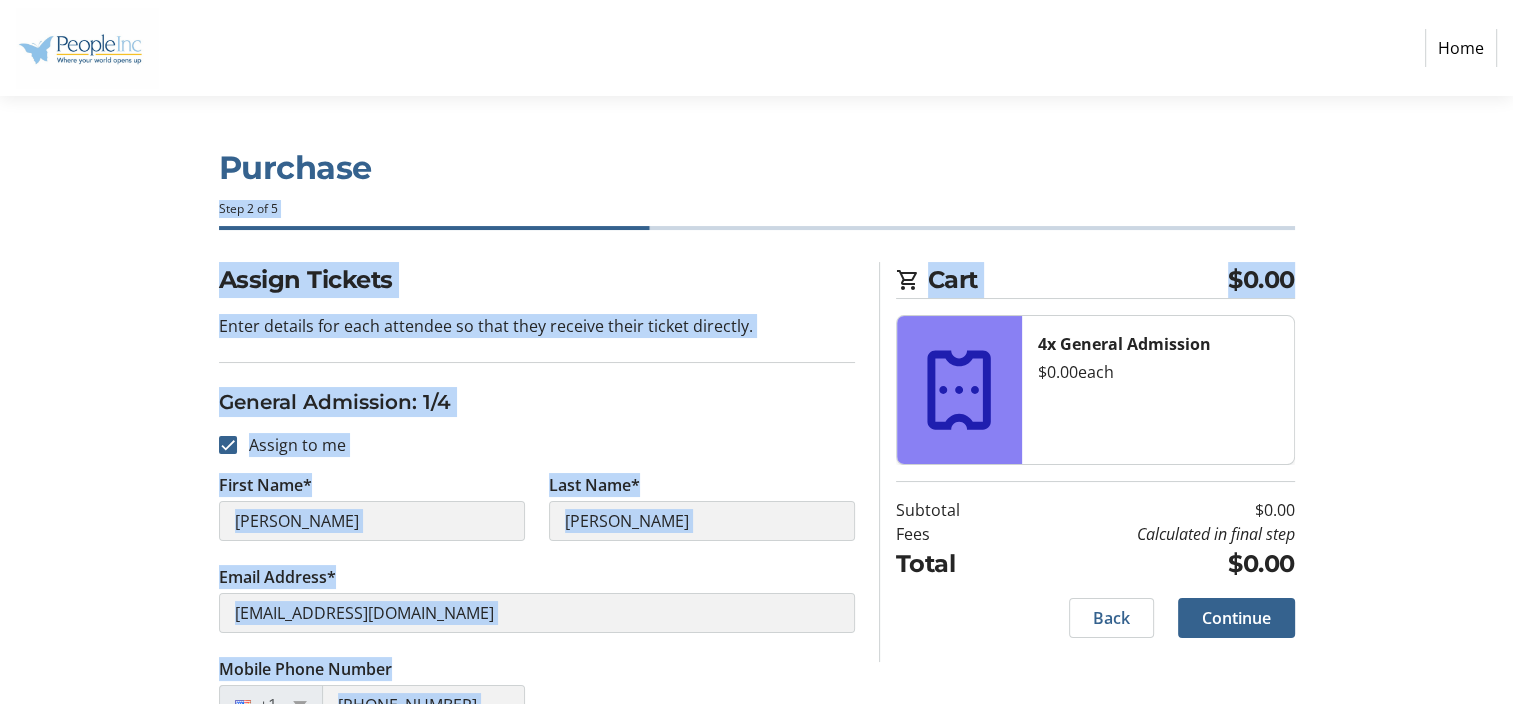 drag, startPoint x: 1512, startPoint y: 159, endPoint x: 1519, endPoint y: 304, distance: 145.16887 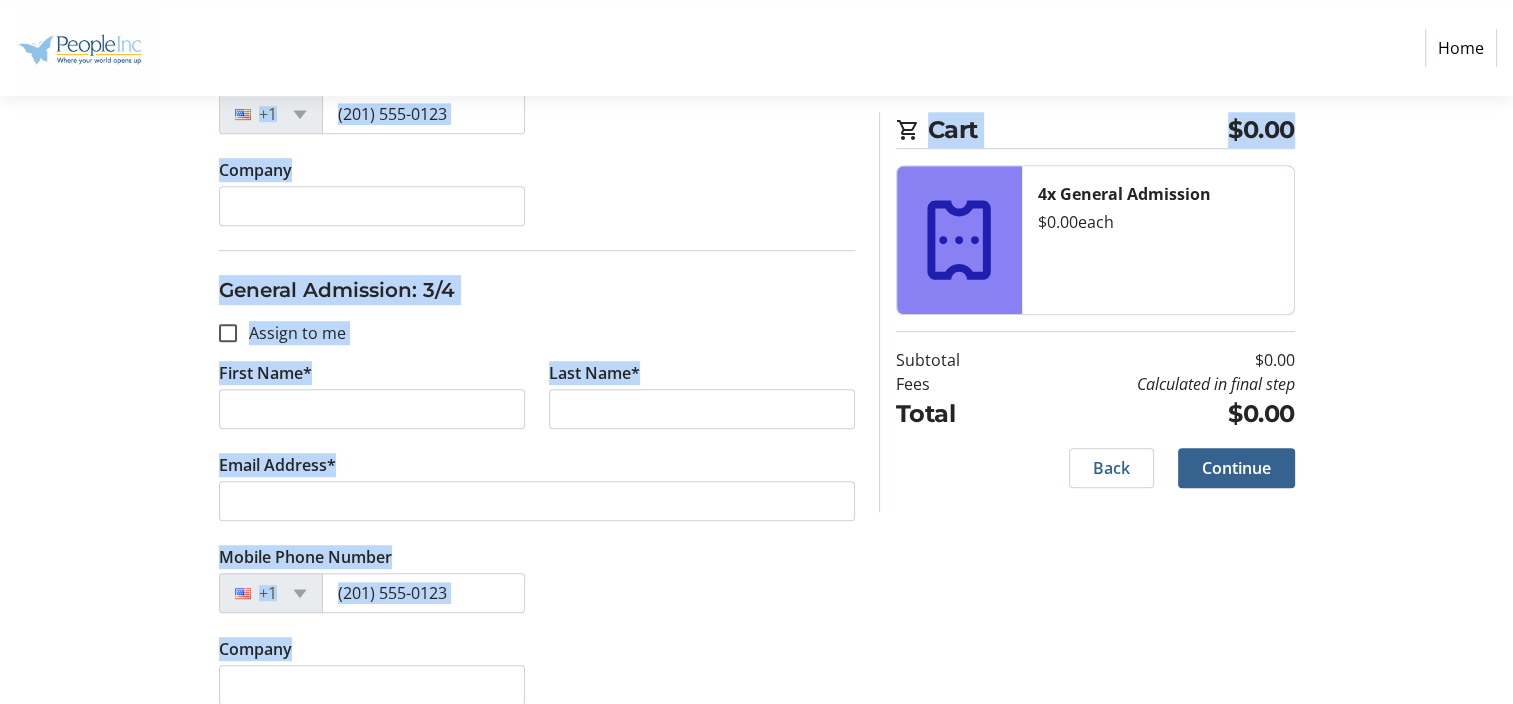 scroll, scrollTop: 1076, scrollLeft: 0, axis: vertical 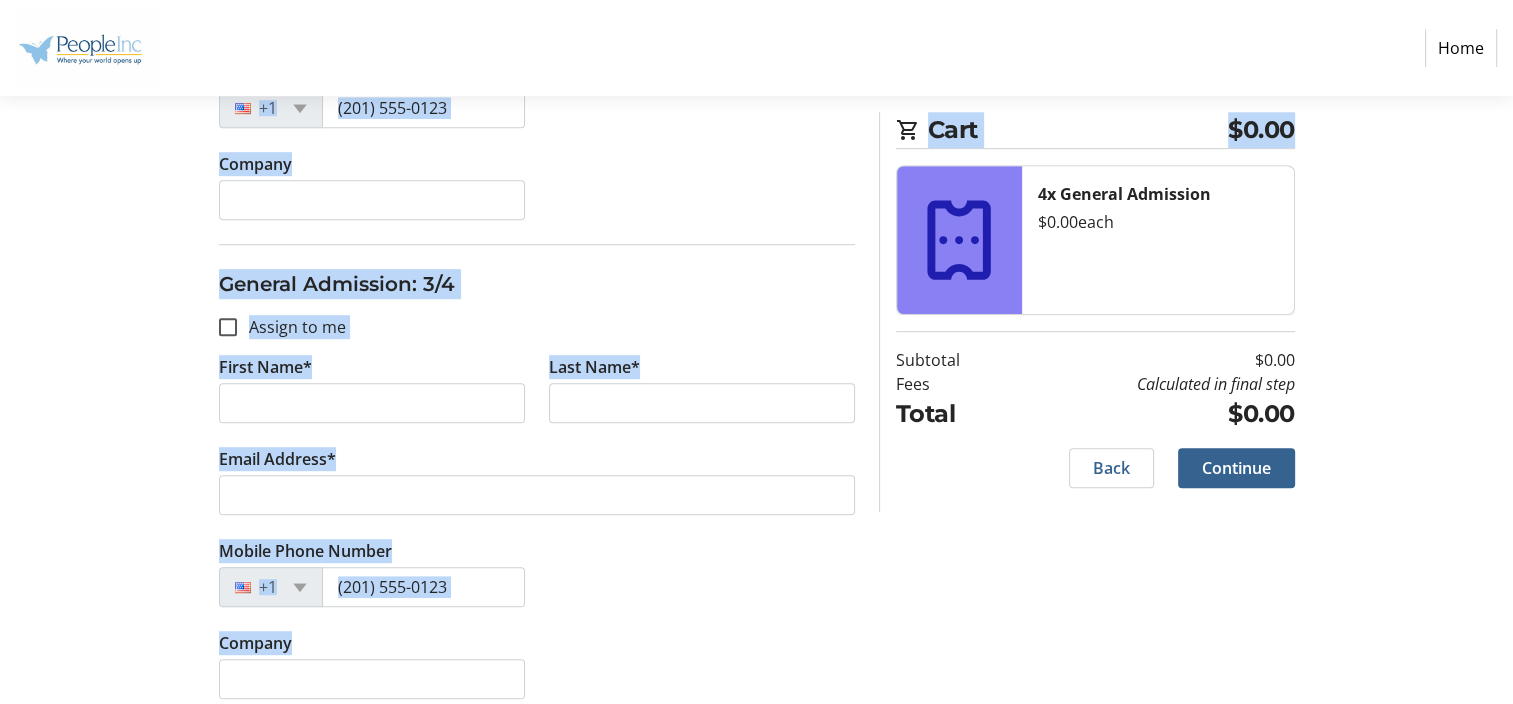 click on "Purchase Step 2 of 5 Cart $0.00 4x General Admission  $0.00   each  Subtotal  $0.00  Fees  Calculated in final step  Total  $0.00   Close  Assign Tickets  Enter details for each attendee so that they receive their ticket directly.  General Admission: 1/4  Assign to me  First Name* [PERSON_NAME] Last Name* [PERSON_NAME] Email Address* [EMAIL_ADDRESS][DOMAIN_NAME] Mobile Phone Number [PHONE_NUMBER] Company General Admission: 2/4  Assign to me  First Name* Last Name* Email Address* Mobile Phone Number +1 Company General Admission: 3/4  Assign to me  First Name* Last Name* Email Address* Mobile Phone Number +1 Company General Admission: 4/4  Assign to me  First Name* Last Name* Email Address* Mobile Phone Number +1 Company Cart $0.00 4x General Admission  $0.00   each  Subtotal  $0.00  Fees  Calculated in final step  Total  $0.00   Back   Continue   Back   Continue" 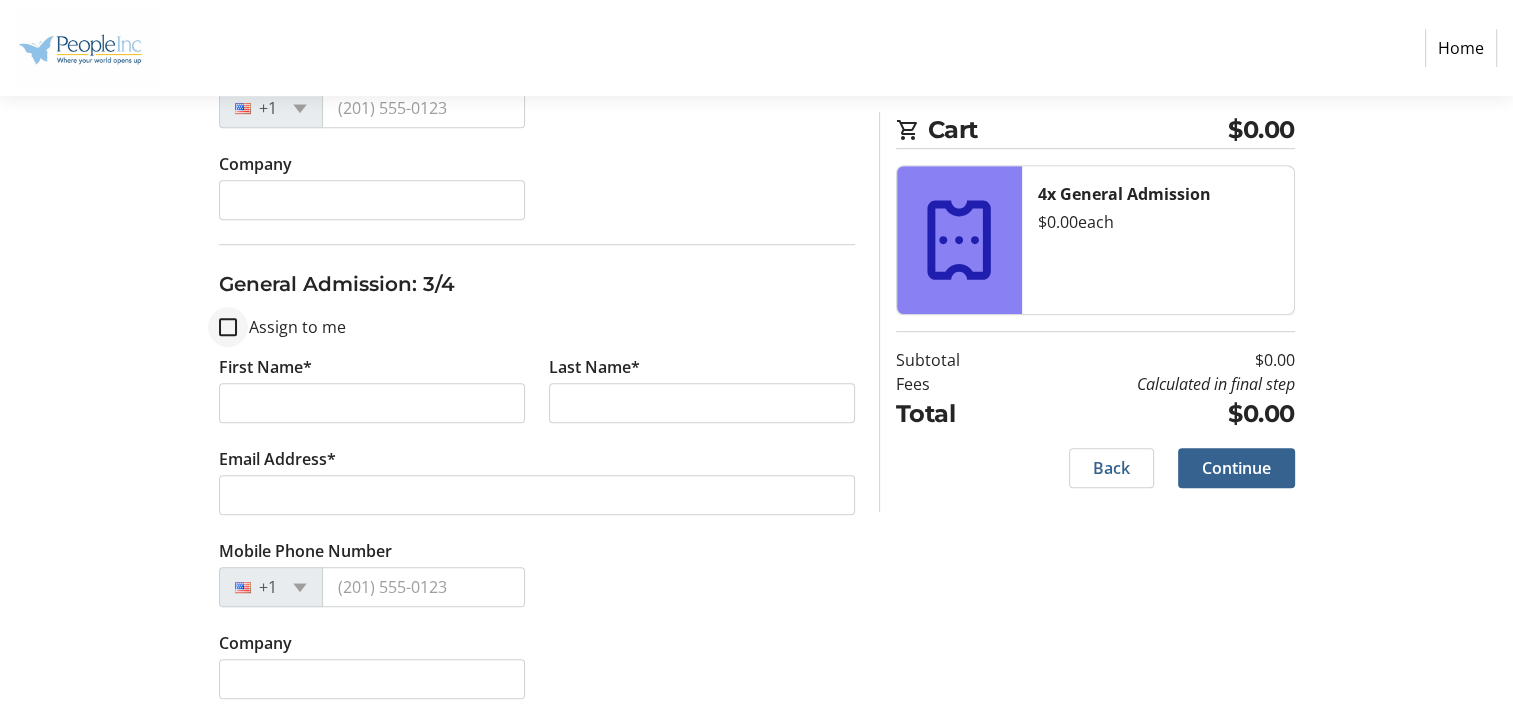 scroll, scrollTop: 1106, scrollLeft: 0, axis: vertical 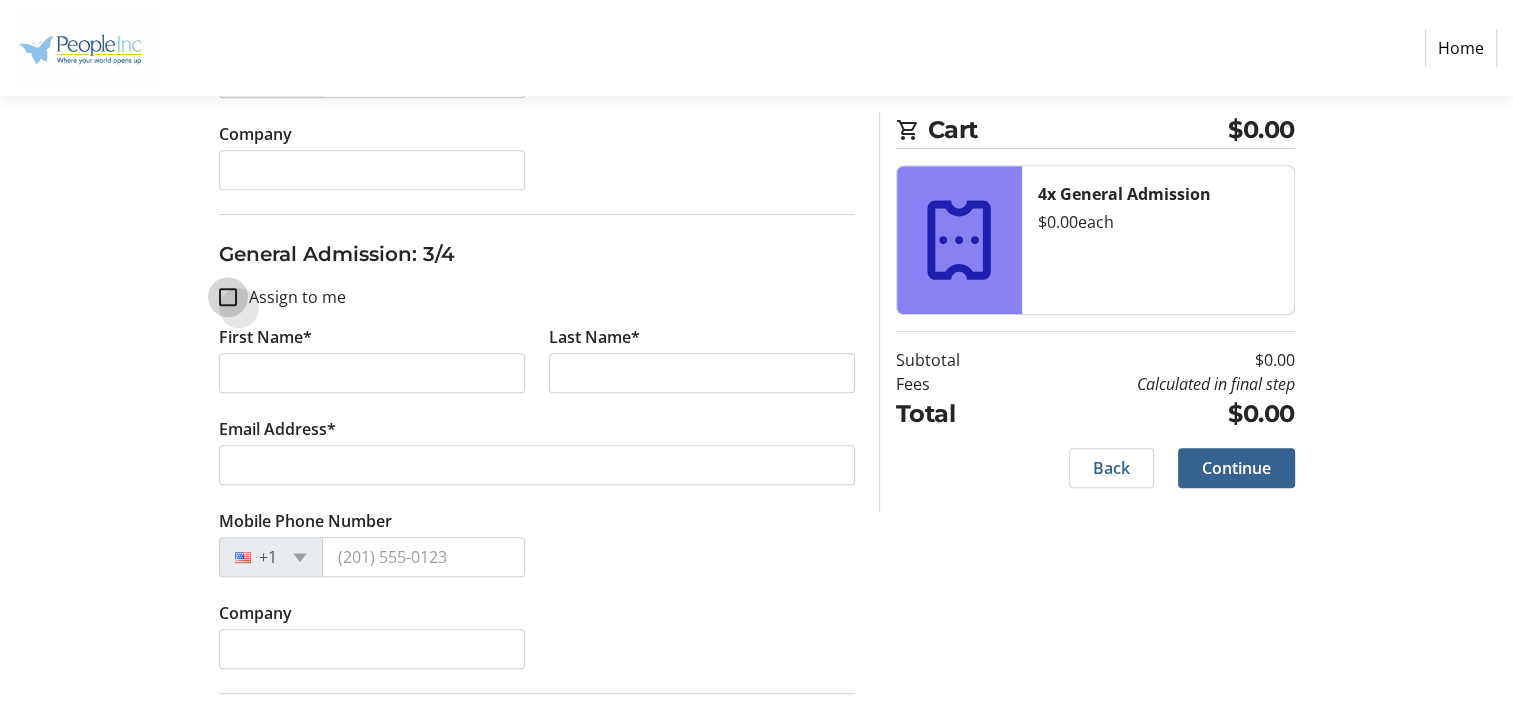 click on "Assign to me" at bounding box center [228, 297] 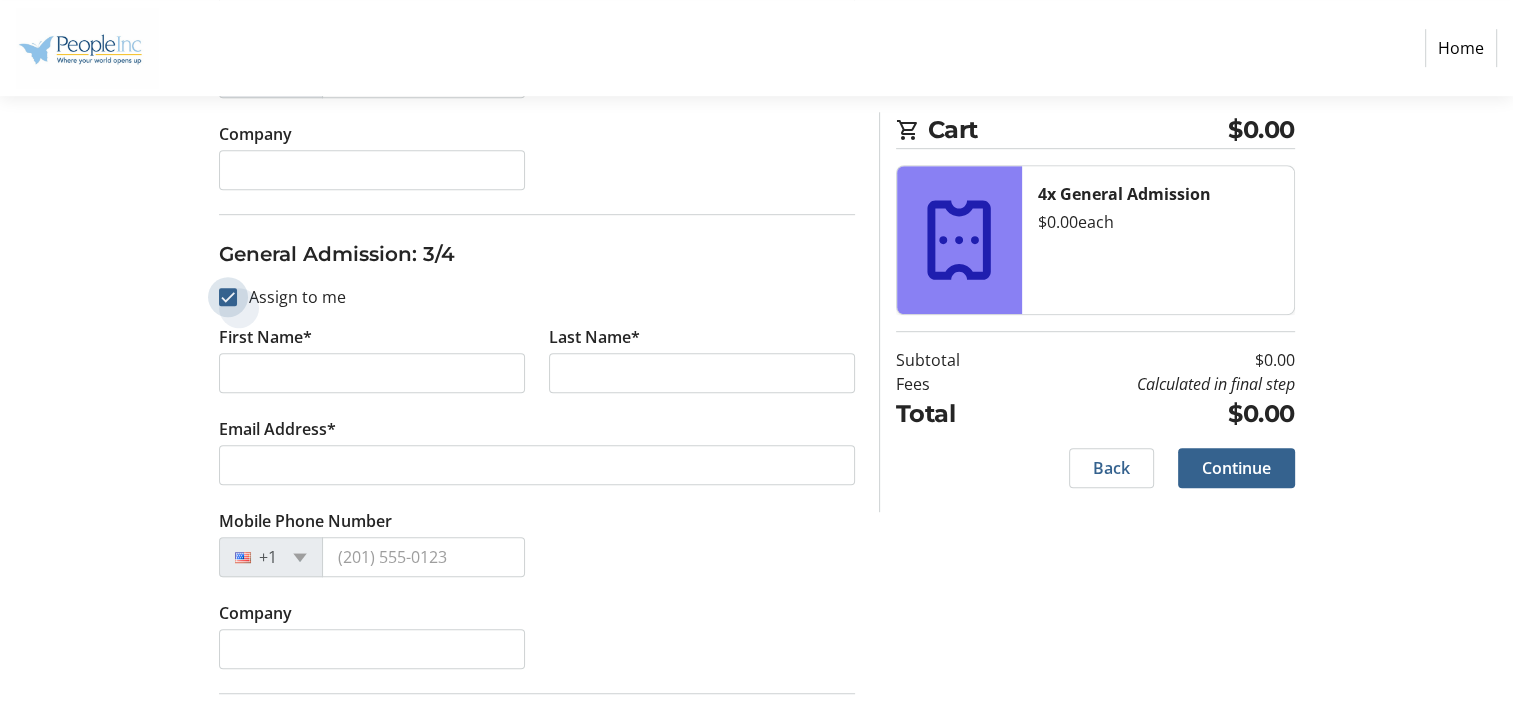 checkbox on "true" 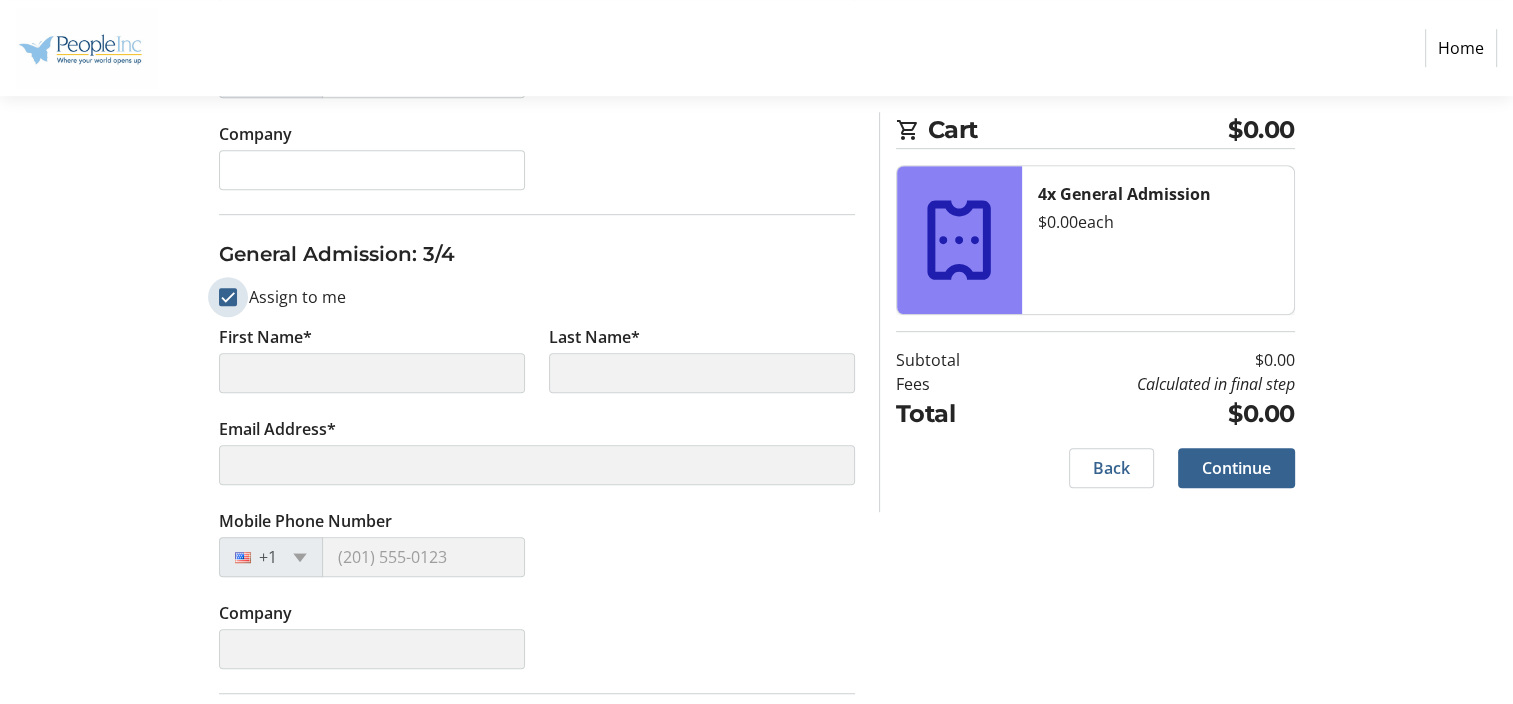 type on "[PERSON_NAME]" 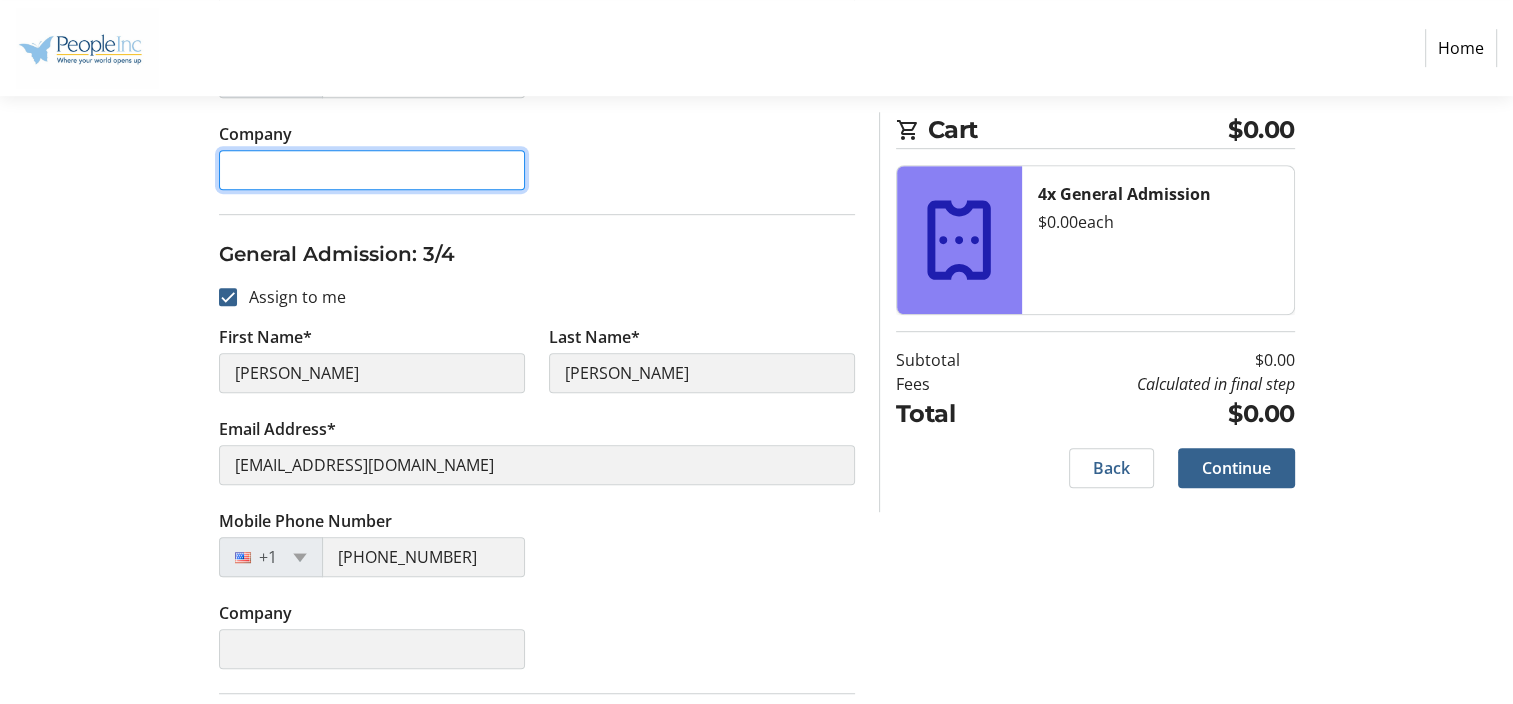 click on "Company" at bounding box center [372, 170] 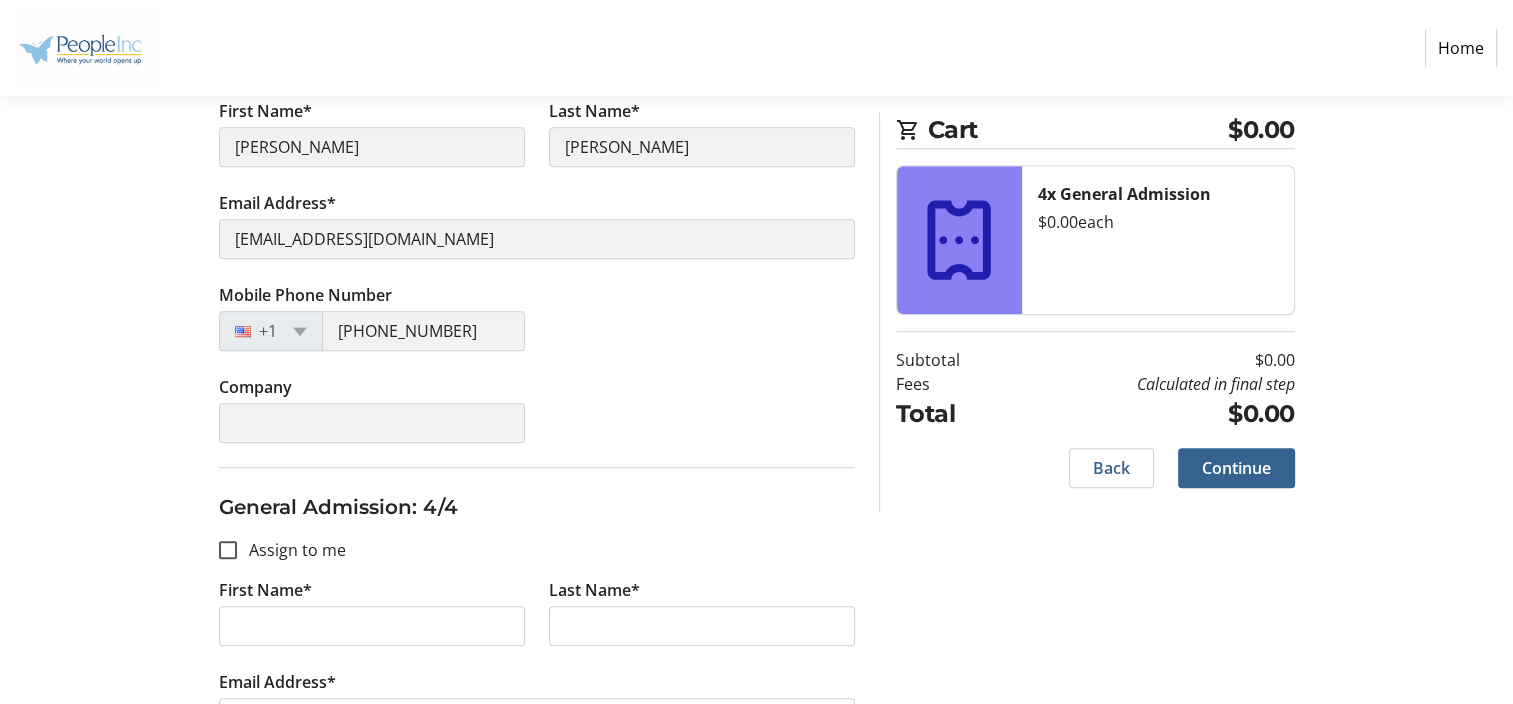 scroll, scrollTop: 1366, scrollLeft: 0, axis: vertical 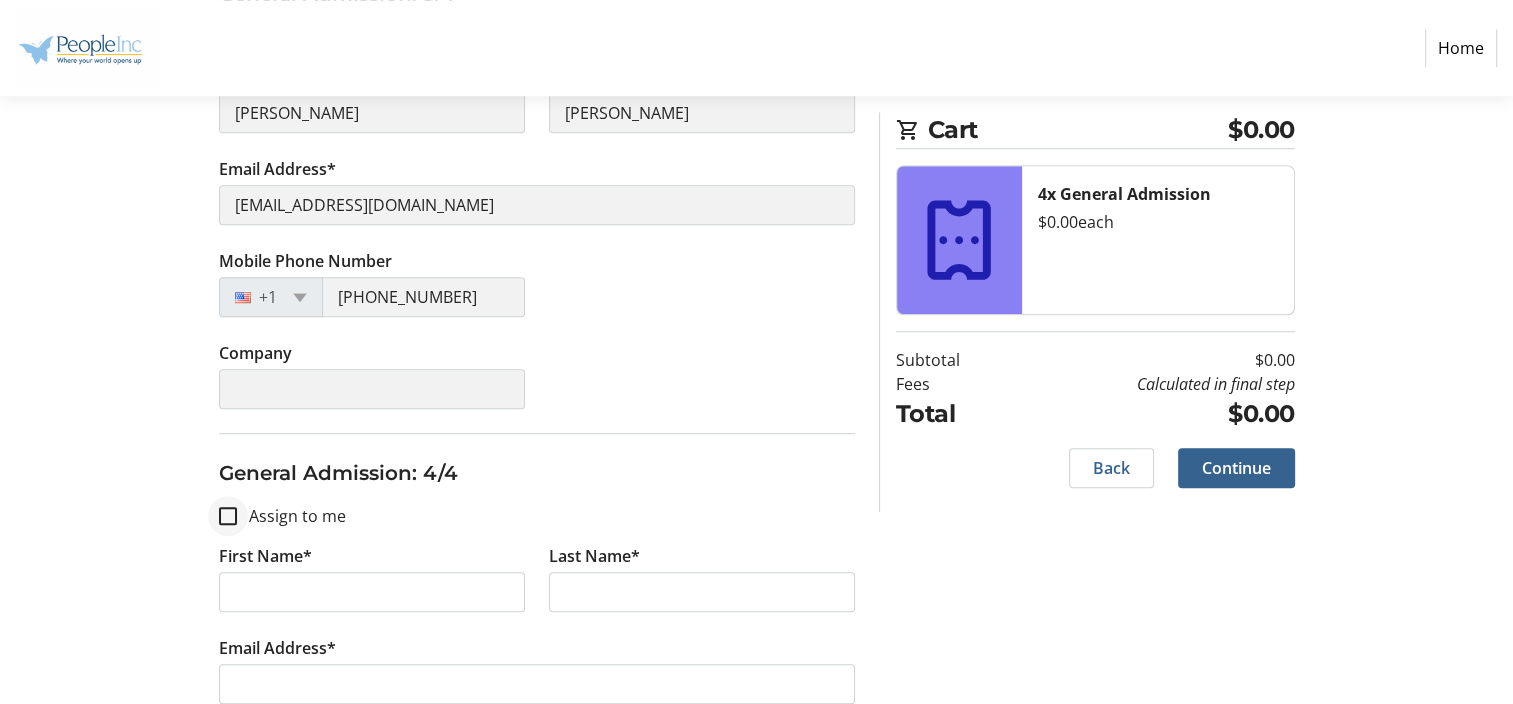 type on "people-inc" 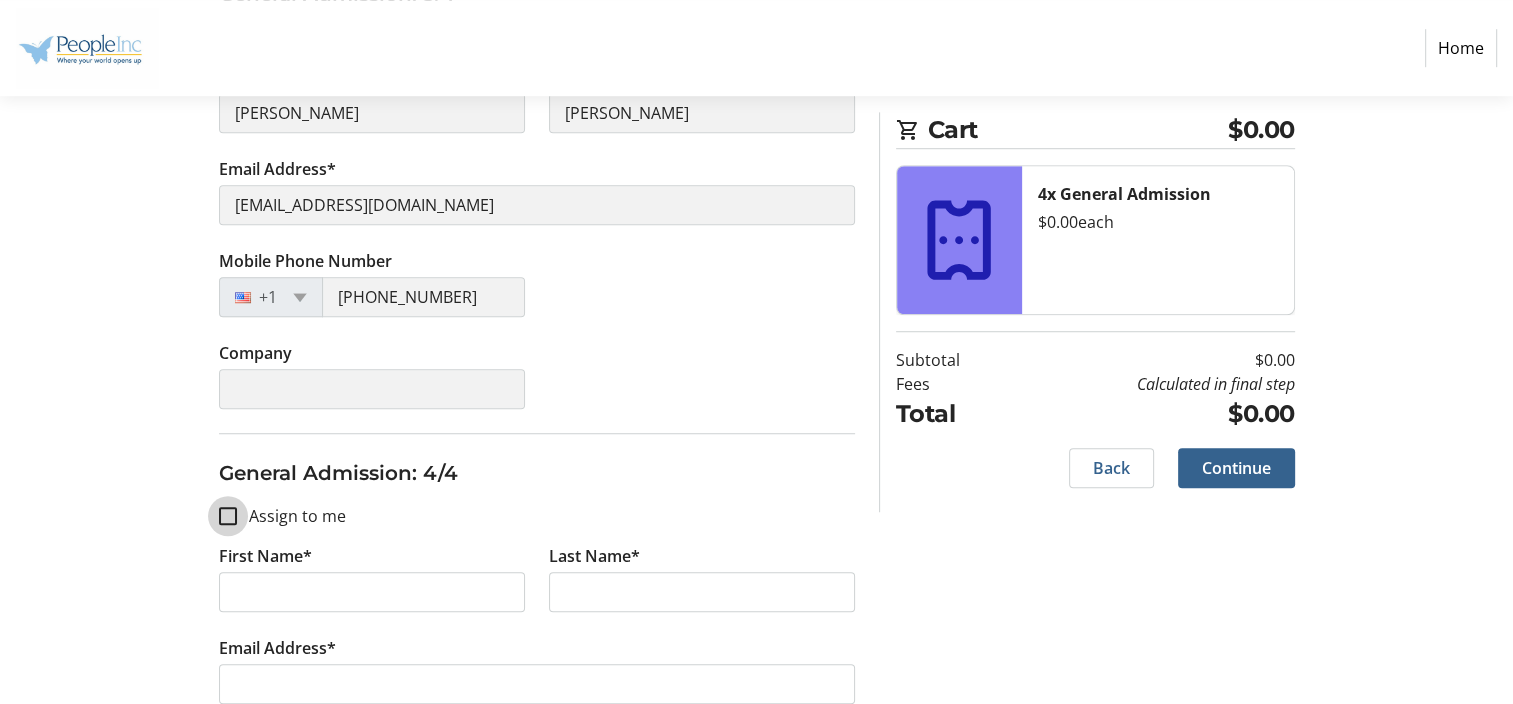 click on "Assign to me" at bounding box center [228, 516] 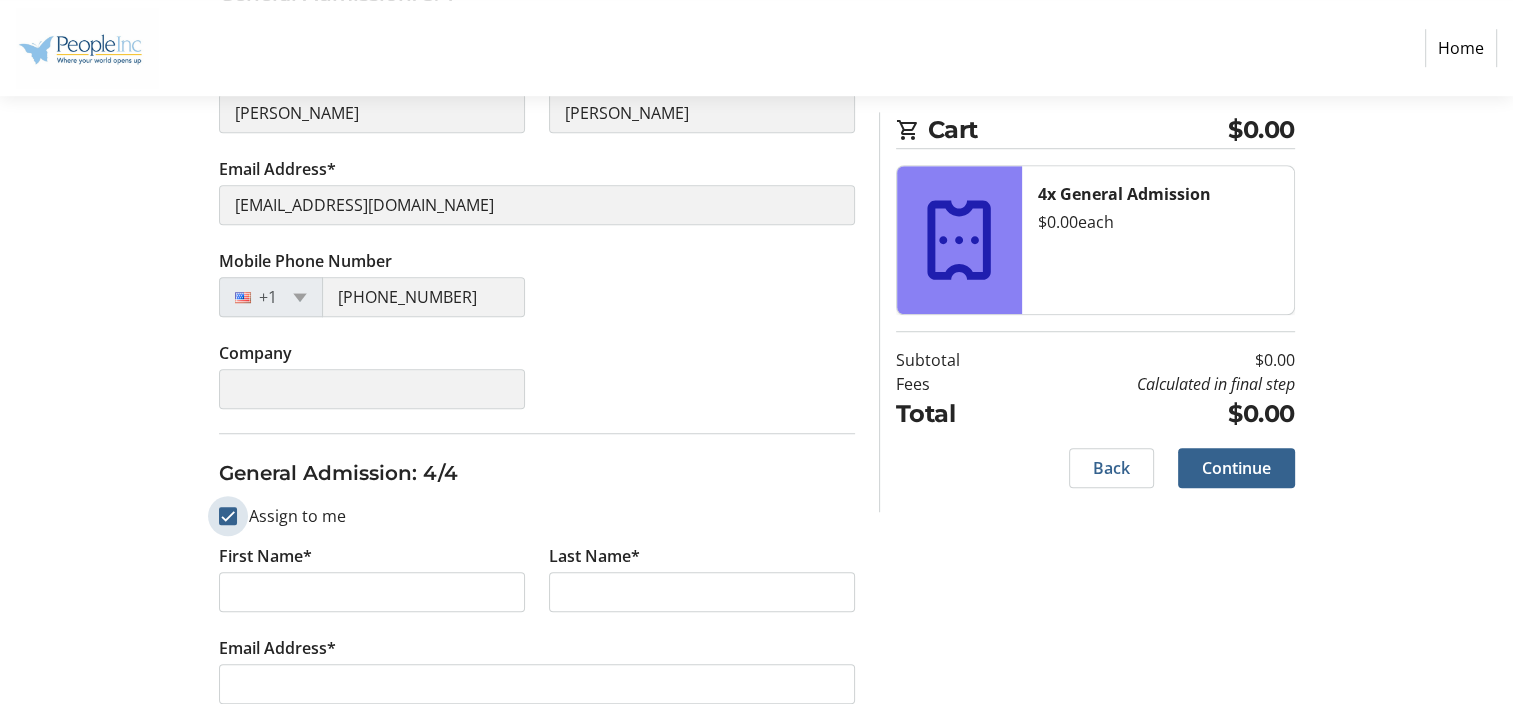 checkbox on "true" 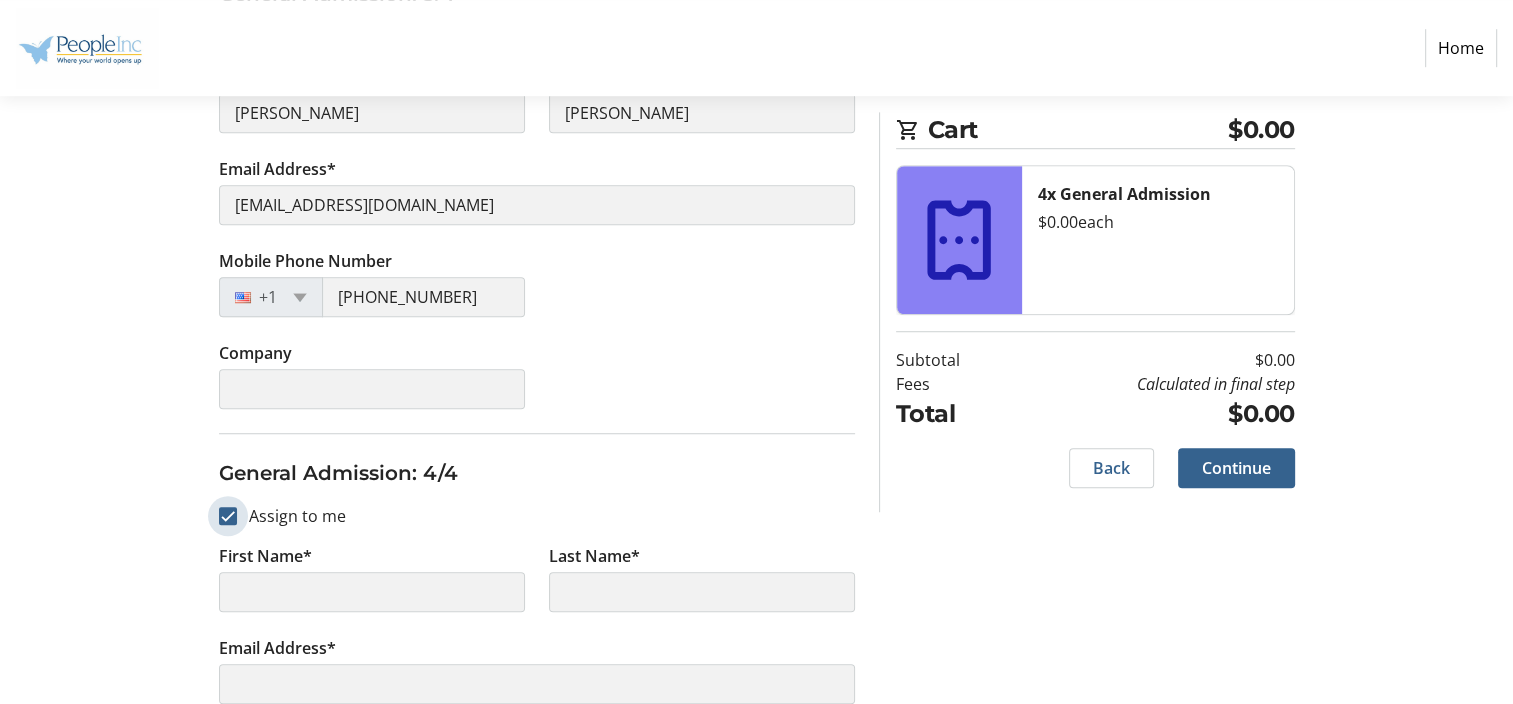 type on "[PERSON_NAME]" 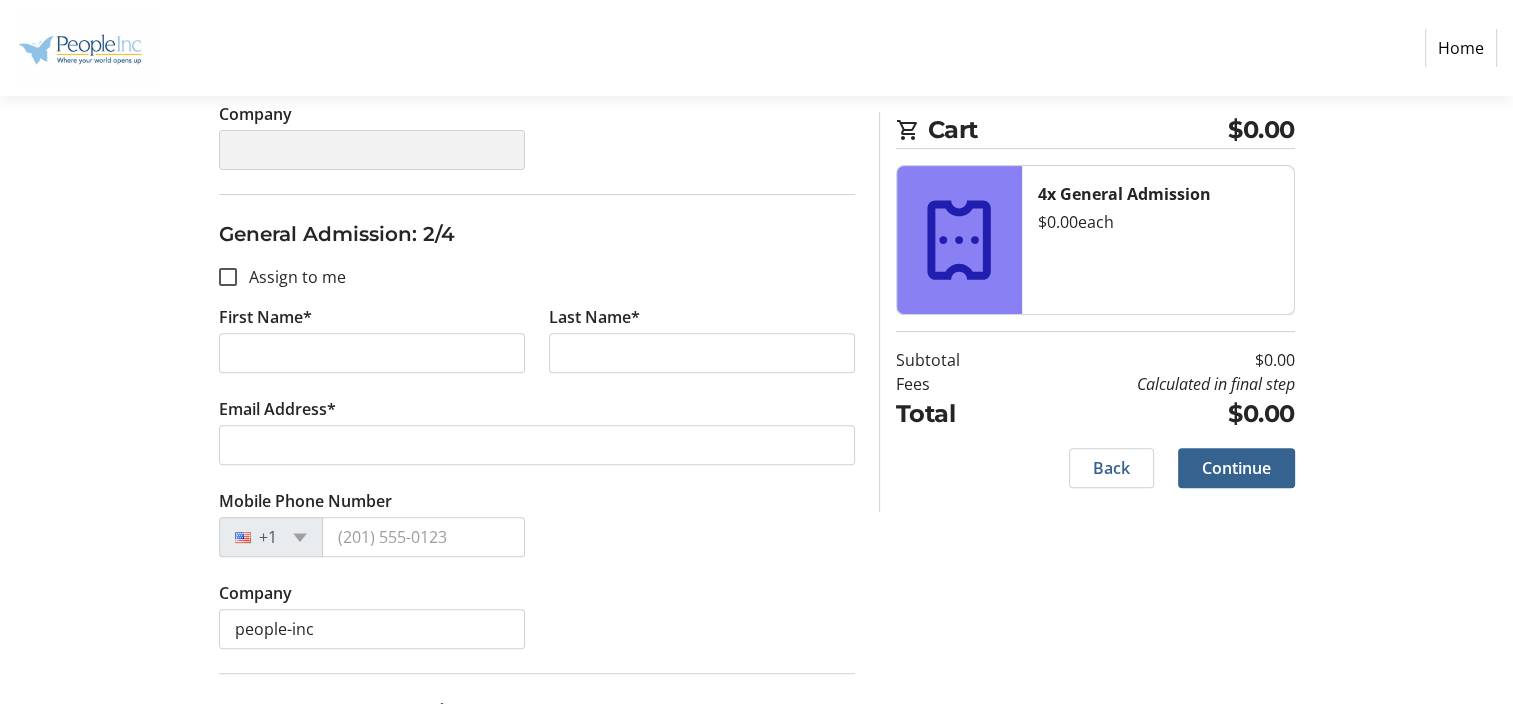 scroll, scrollTop: 641, scrollLeft: 0, axis: vertical 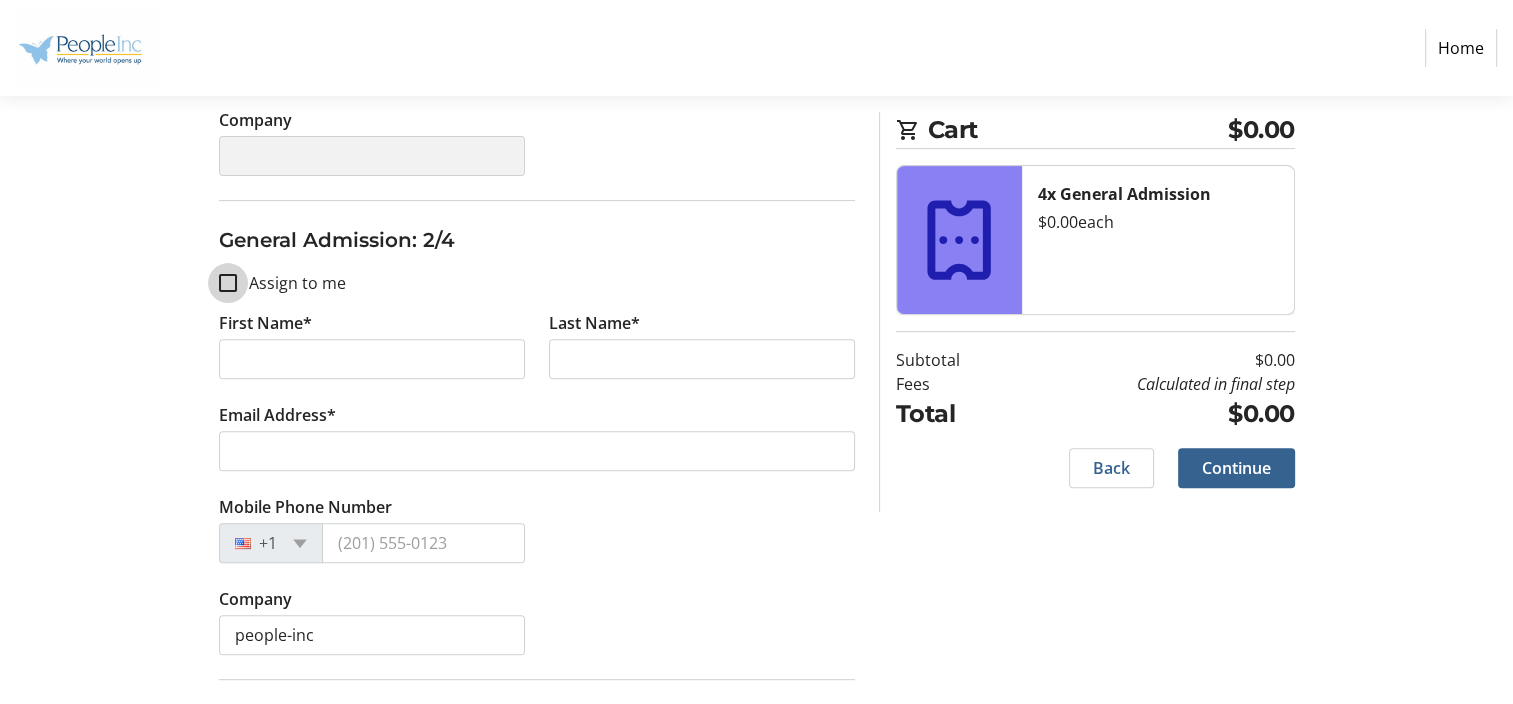click on "Assign to me" at bounding box center (228, 283) 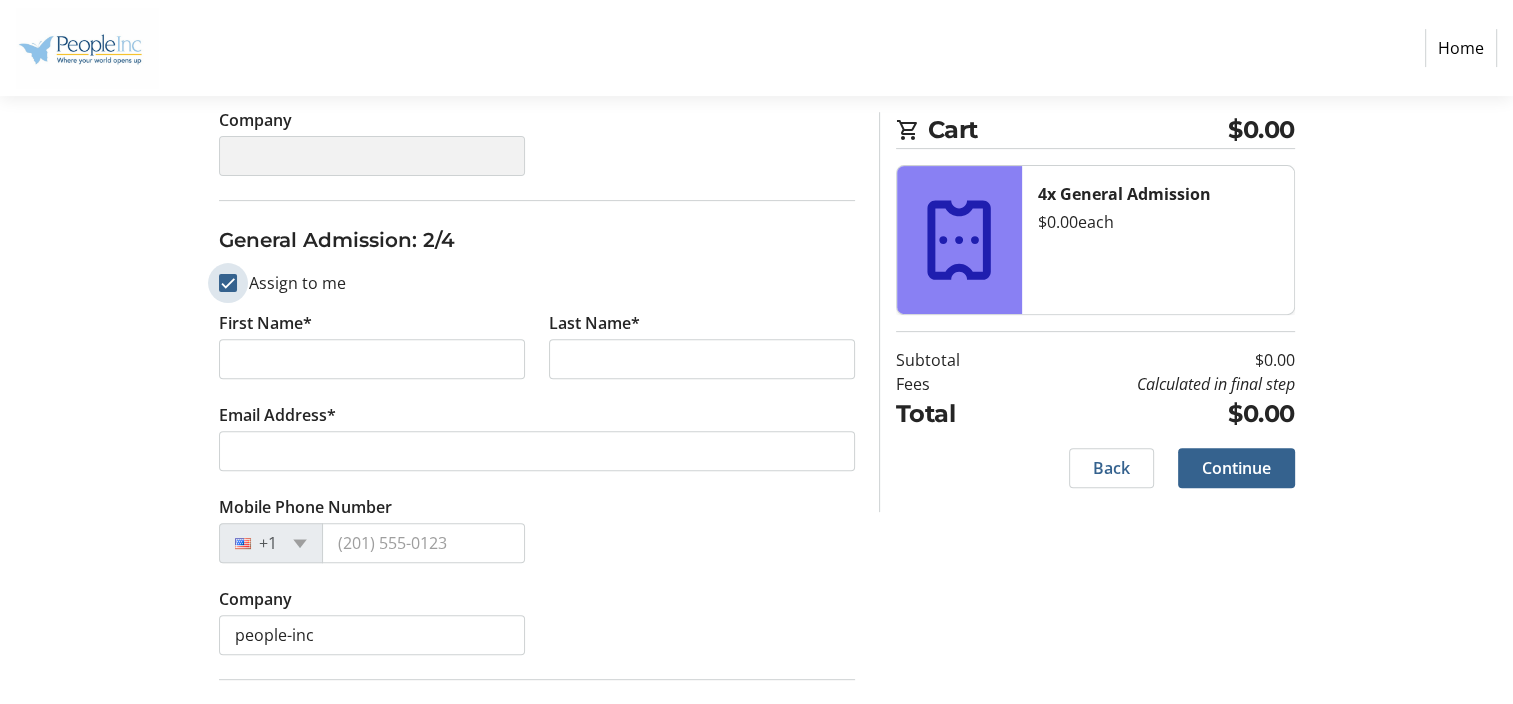 checkbox on "true" 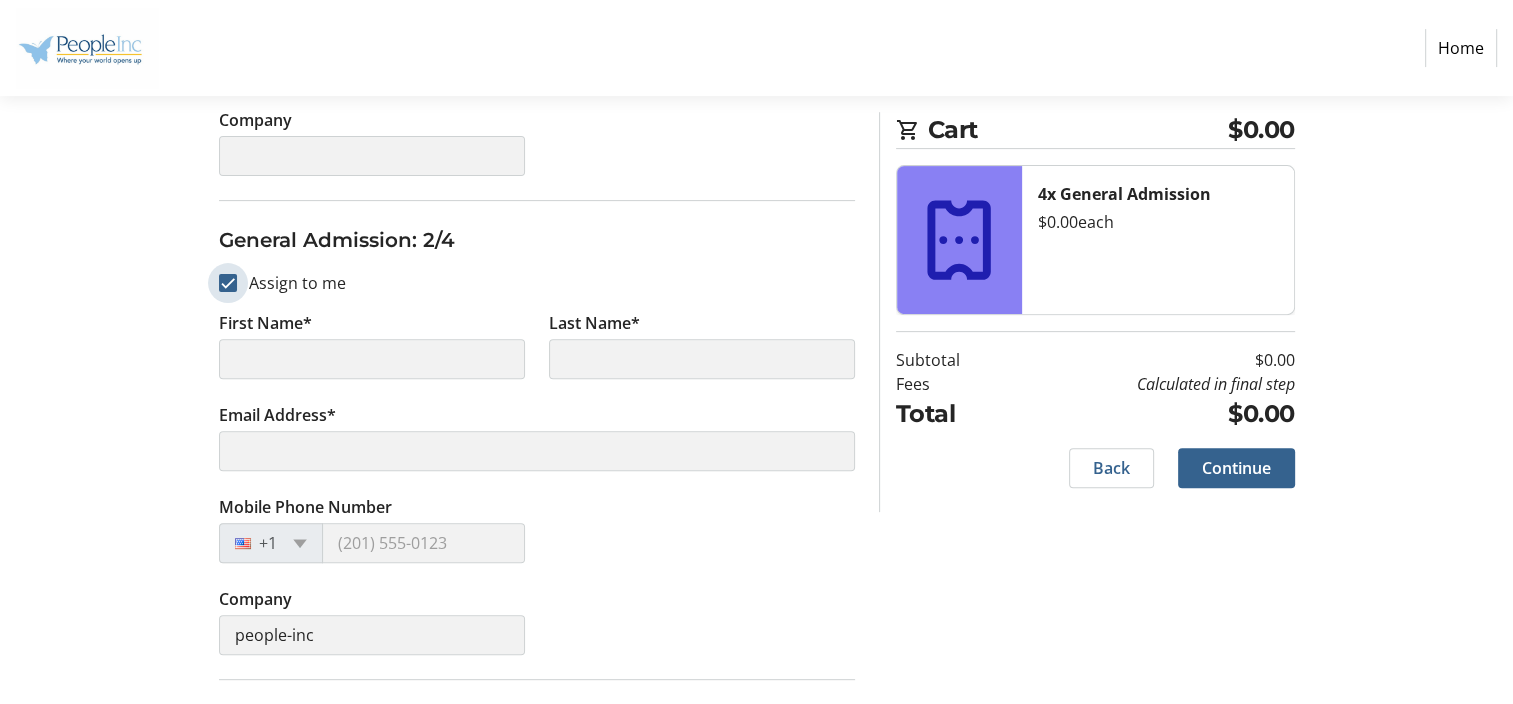 type on "[PERSON_NAME]" 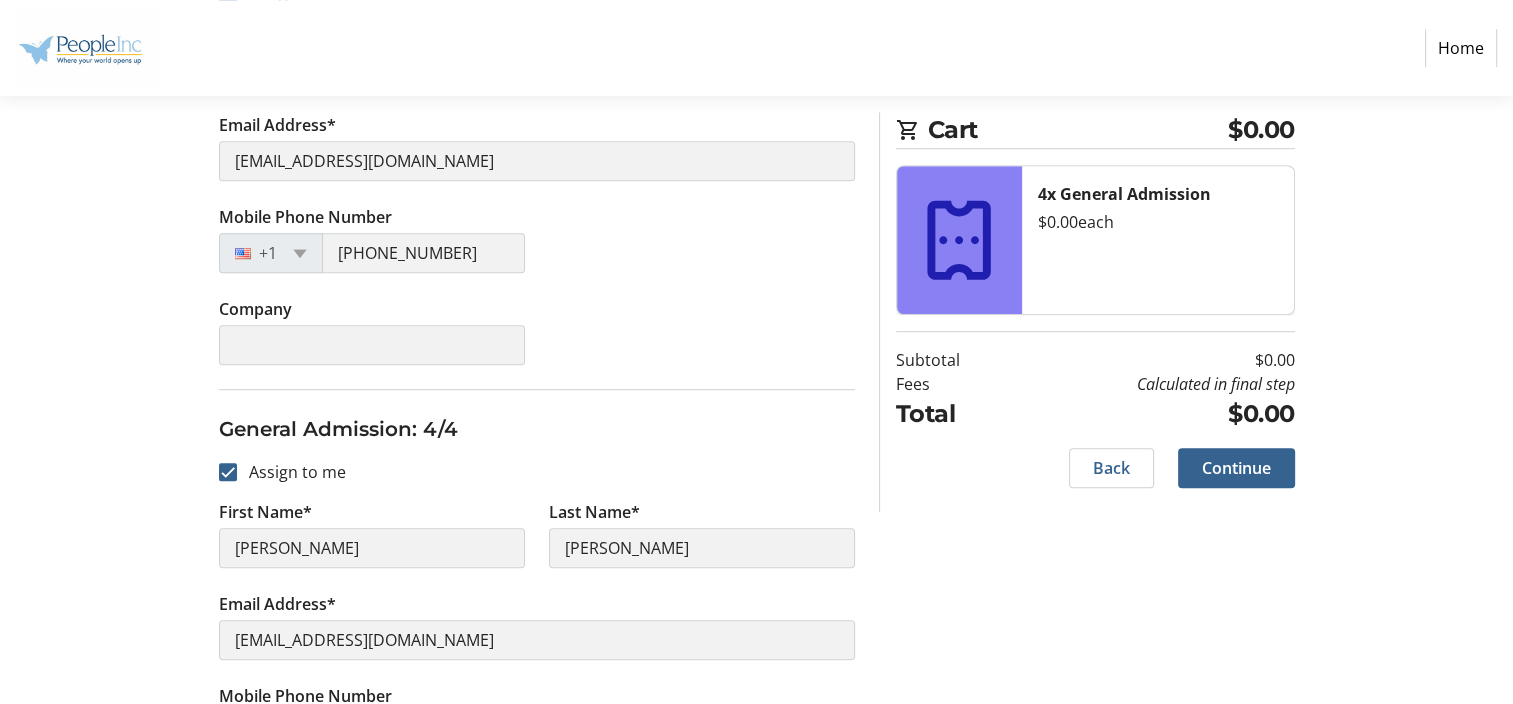 scroll, scrollTop: 1568, scrollLeft: 0, axis: vertical 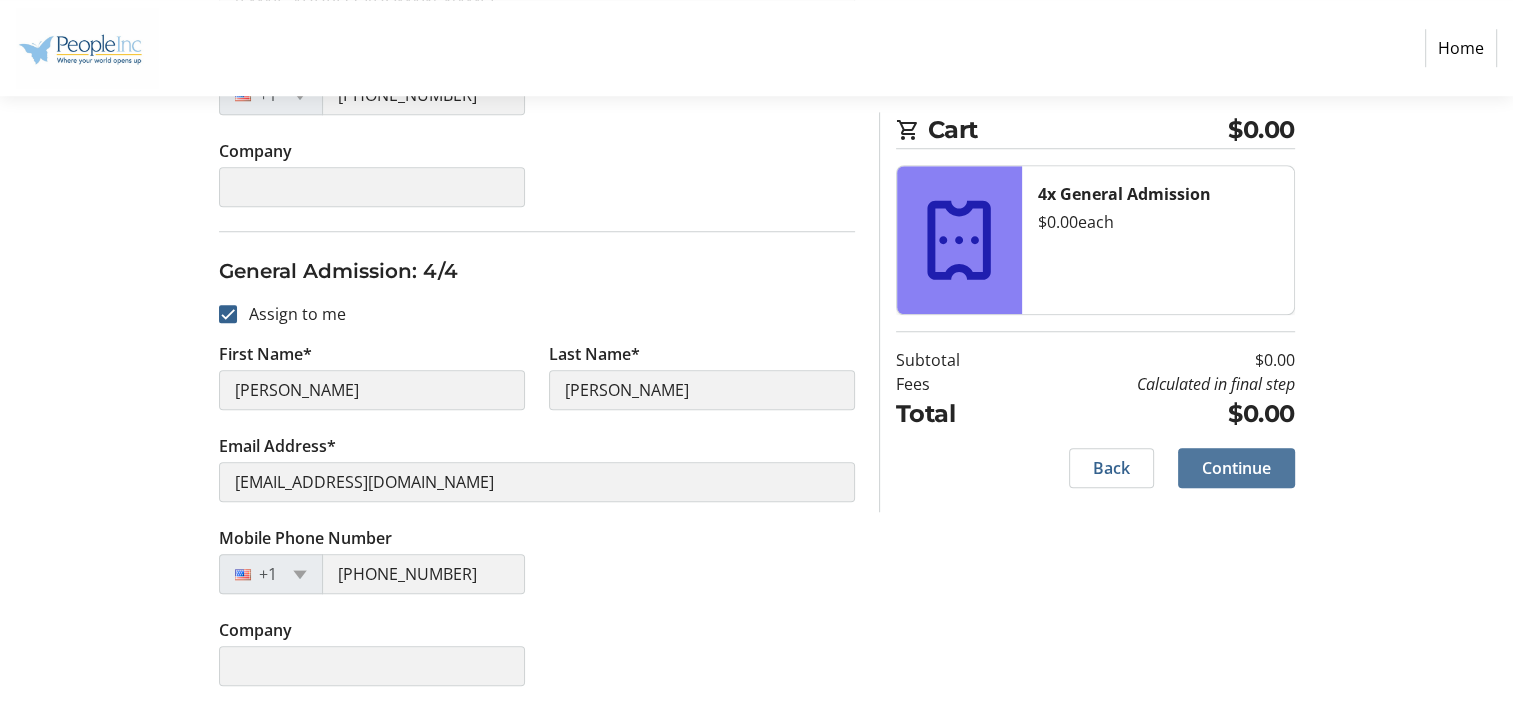 click on "Continue" 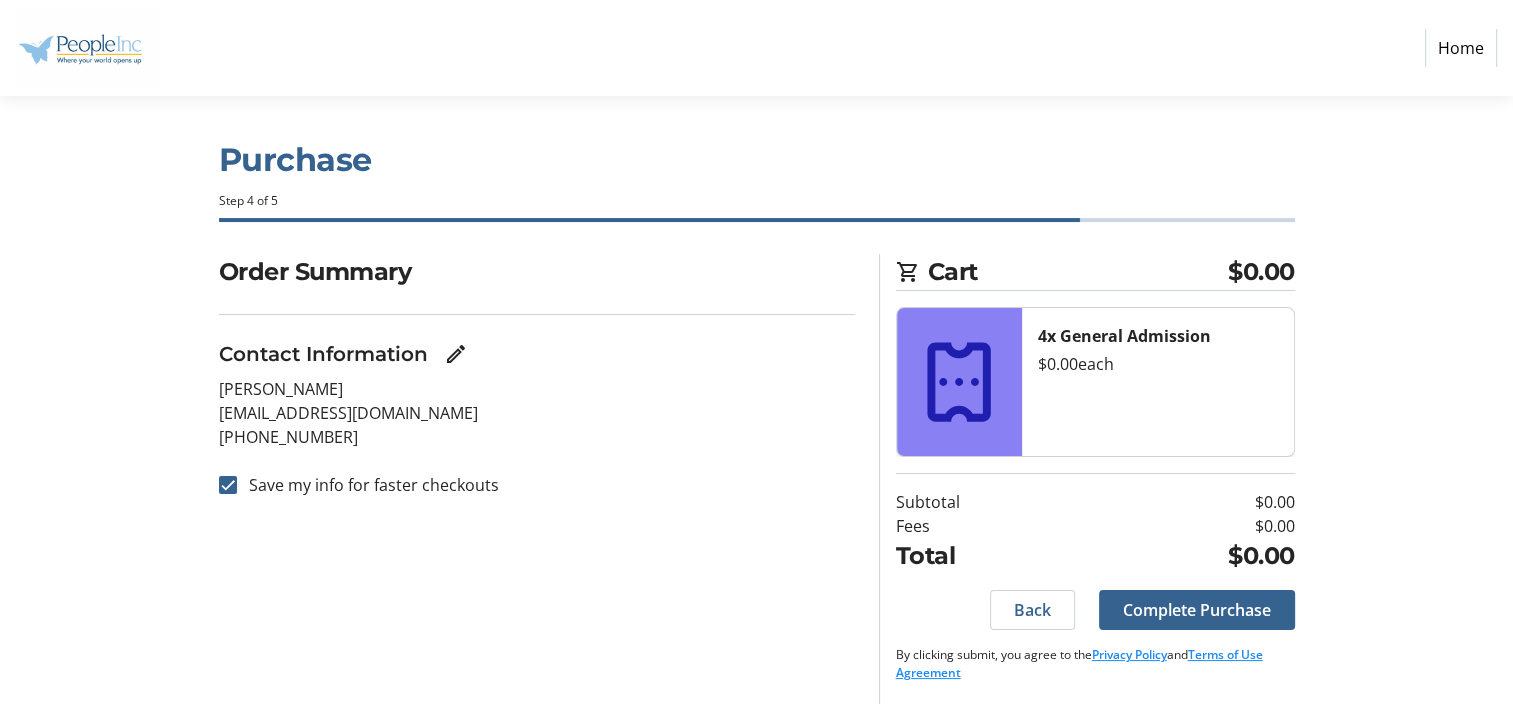 scroll, scrollTop: 0, scrollLeft: 0, axis: both 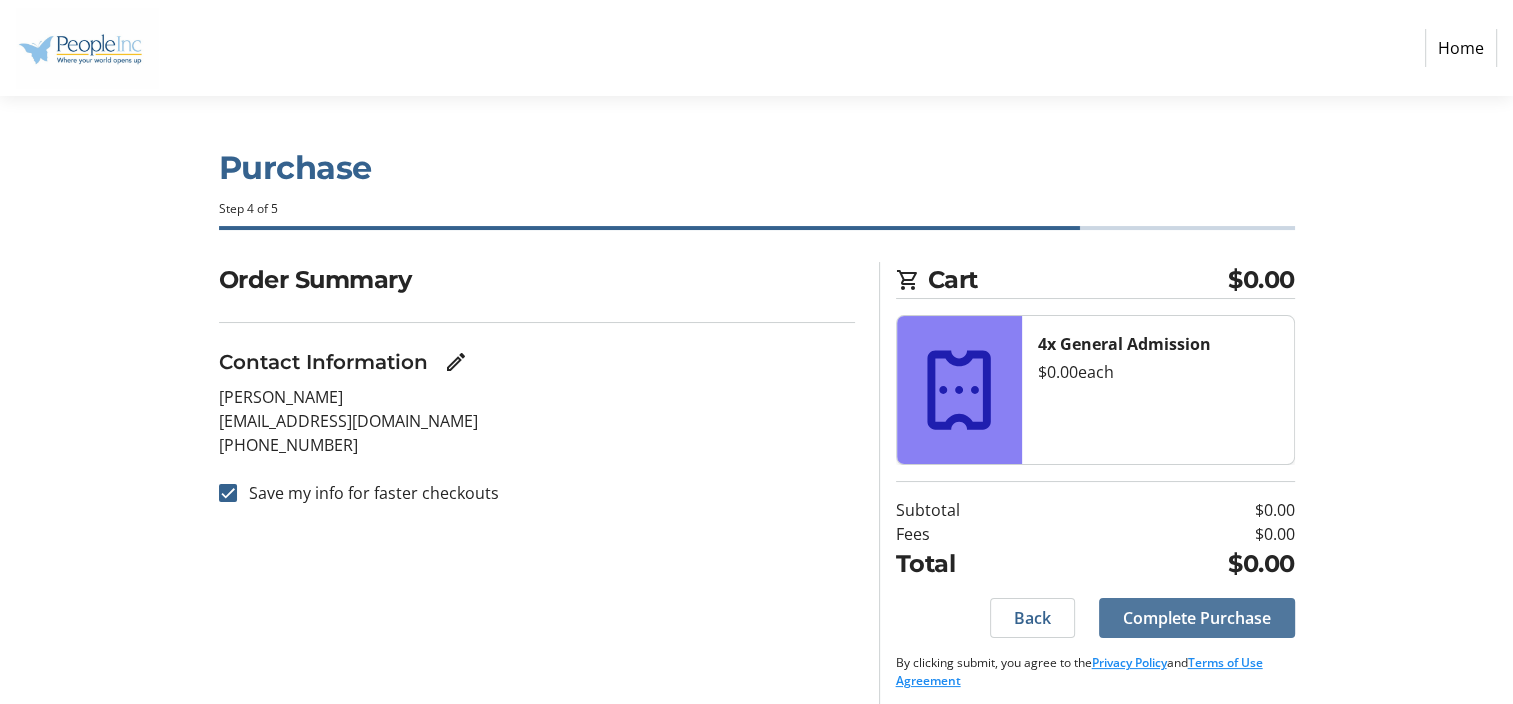 click on "Complete Purchase" 